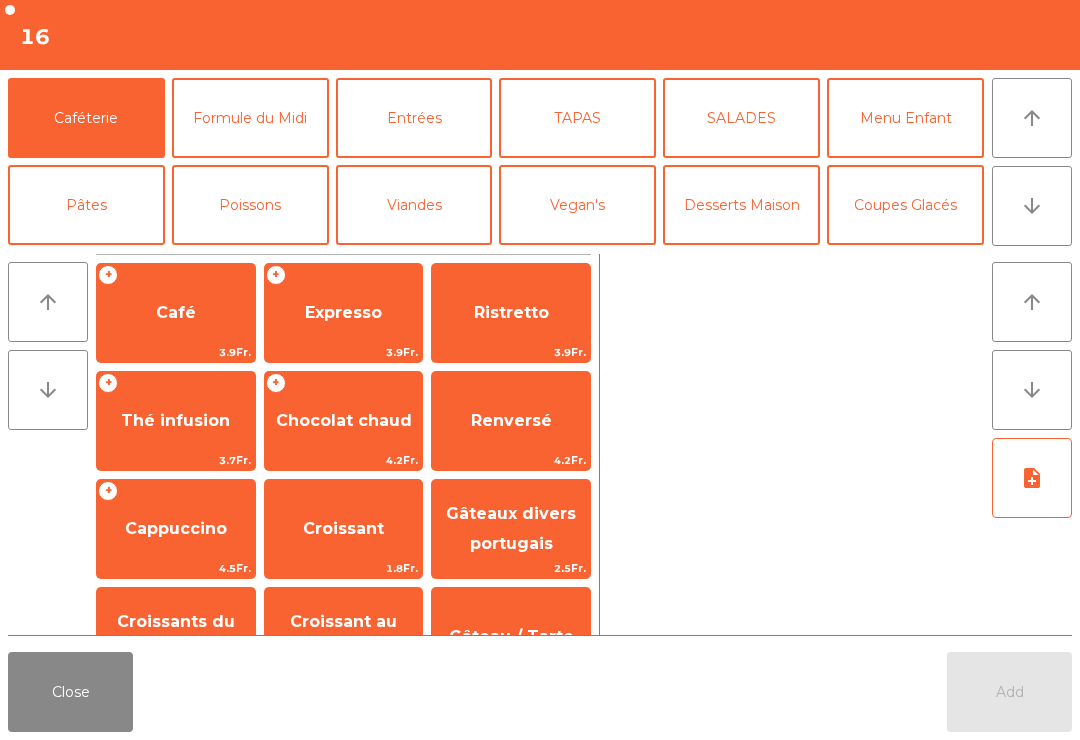 scroll, scrollTop: 0, scrollLeft: 0, axis: both 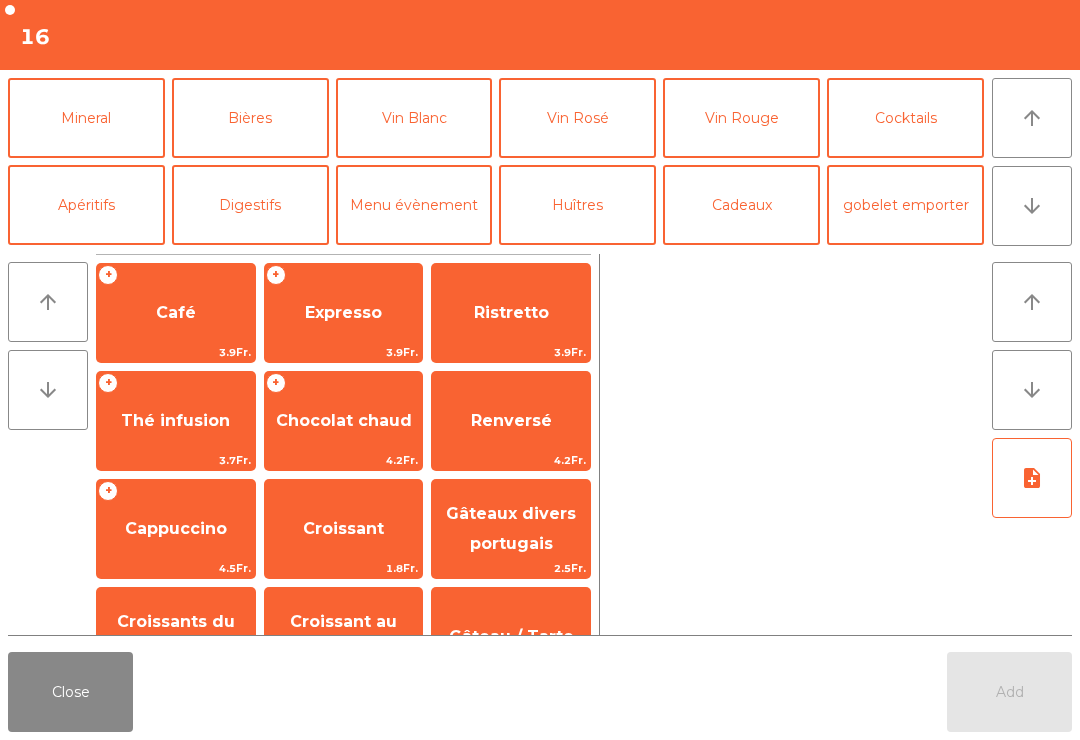 click on "Mineral" at bounding box center [86, 118] 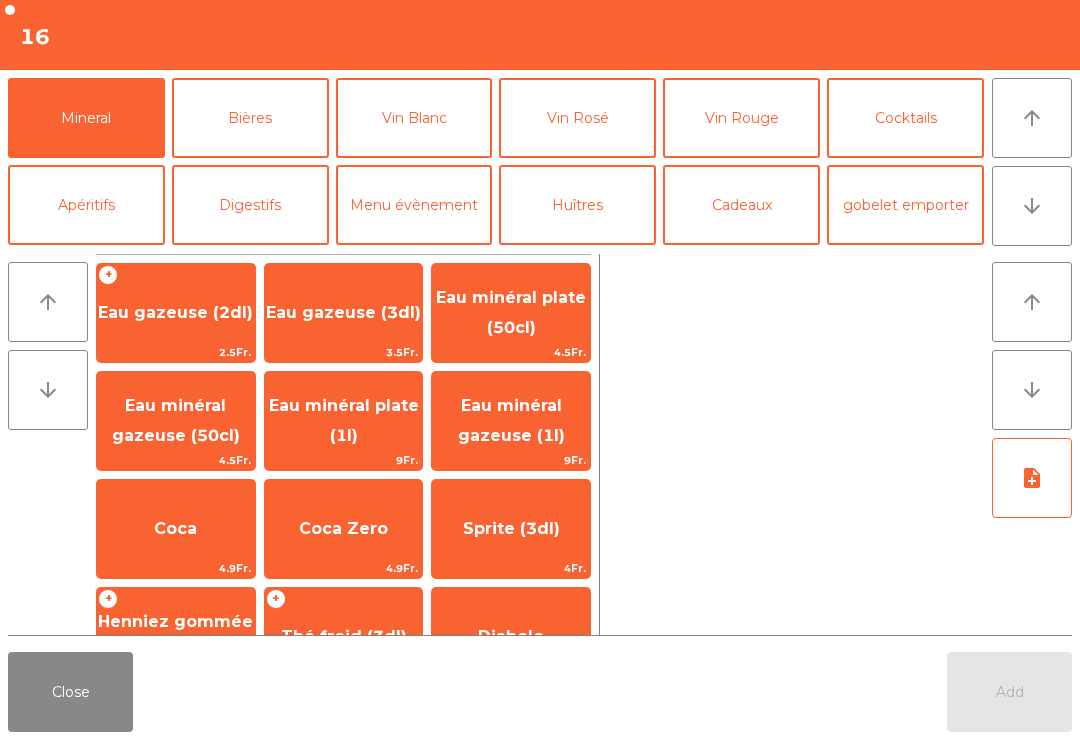 click on "Vin Blanc" at bounding box center [414, 118] 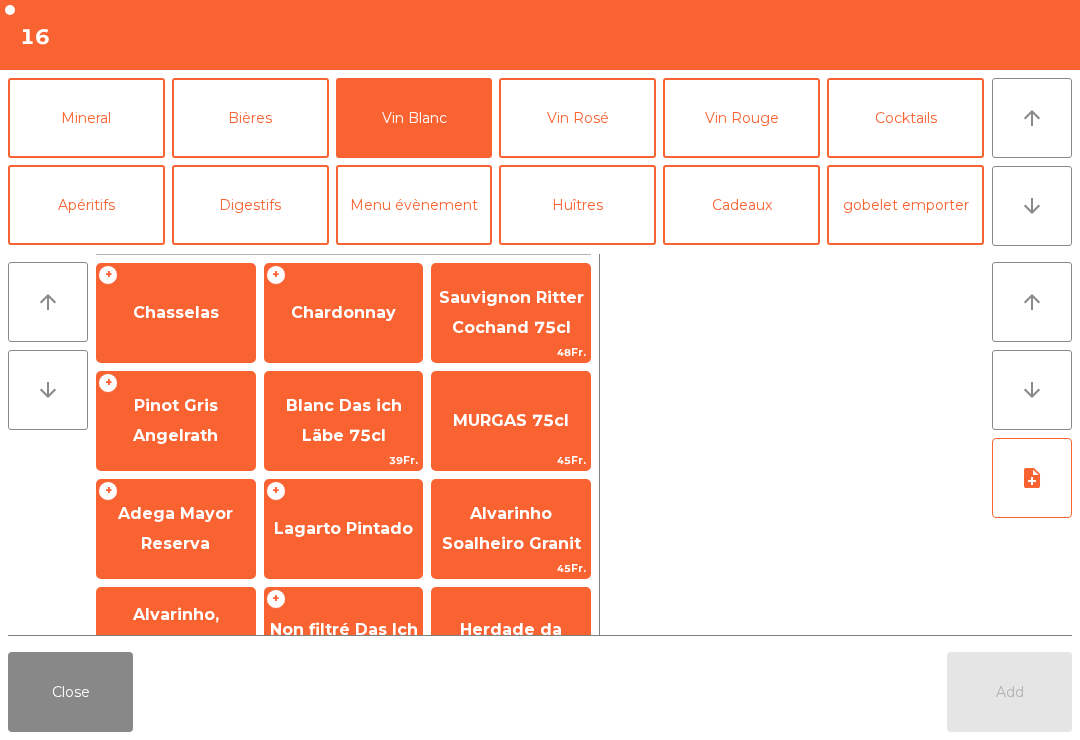 click on "Pinot Gris Angelrath" at bounding box center (176, 313) 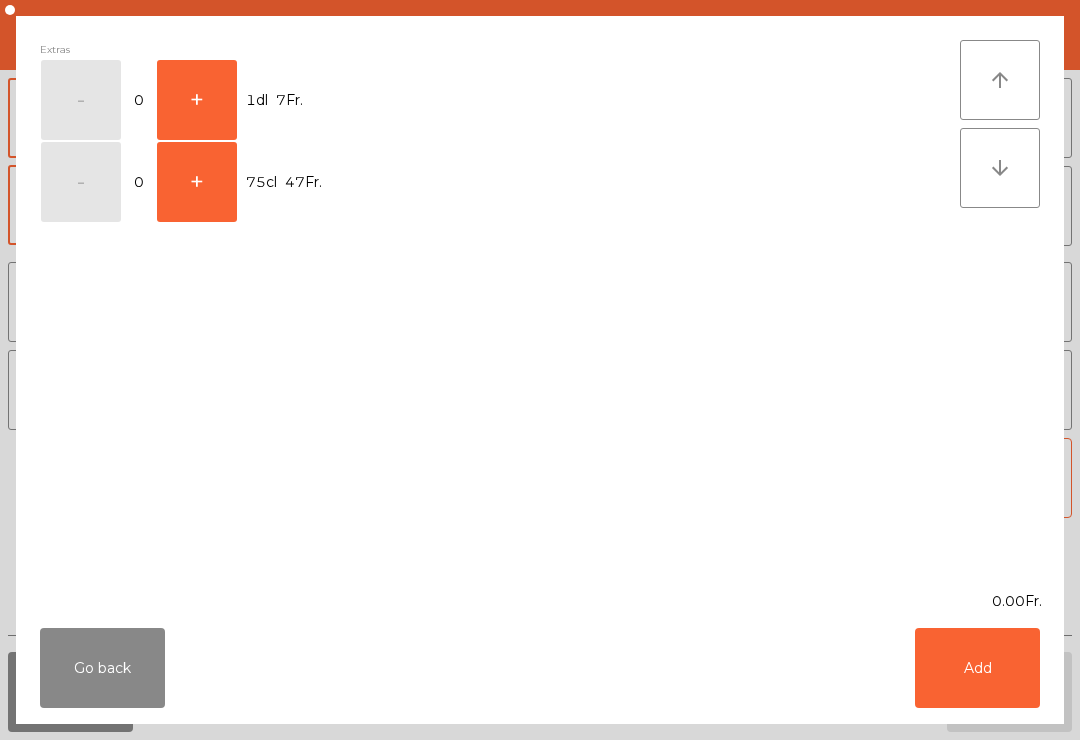 click on "+" at bounding box center (81, 100) 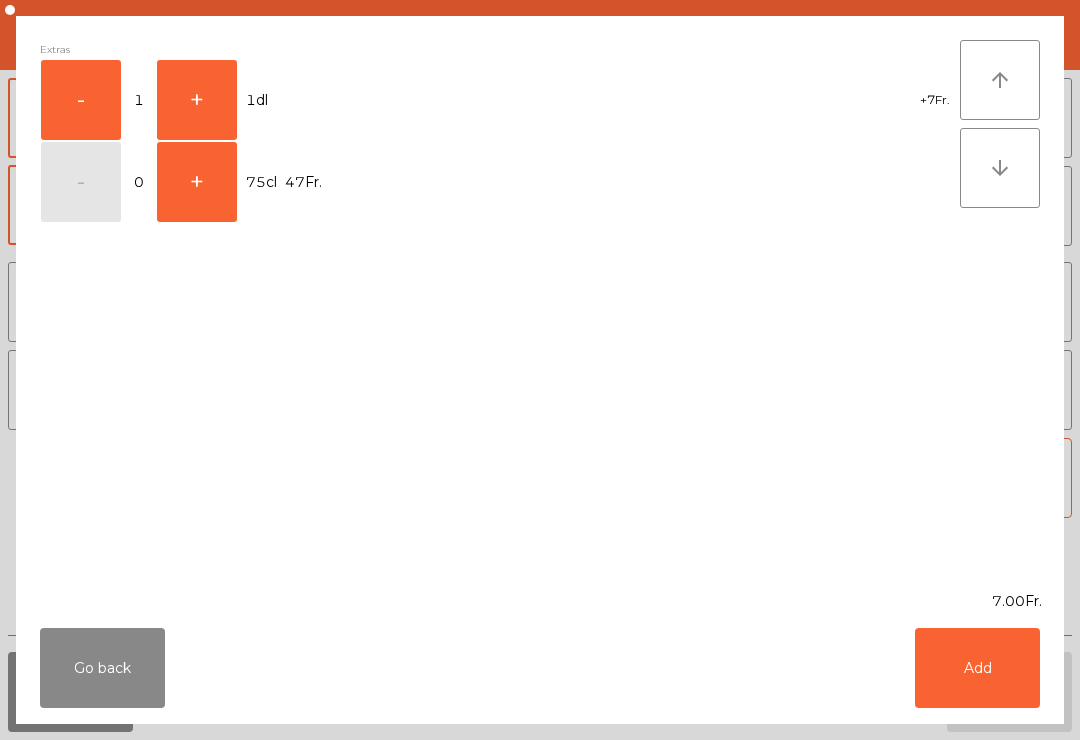 click on "Add" at bounding box center [977, 668] 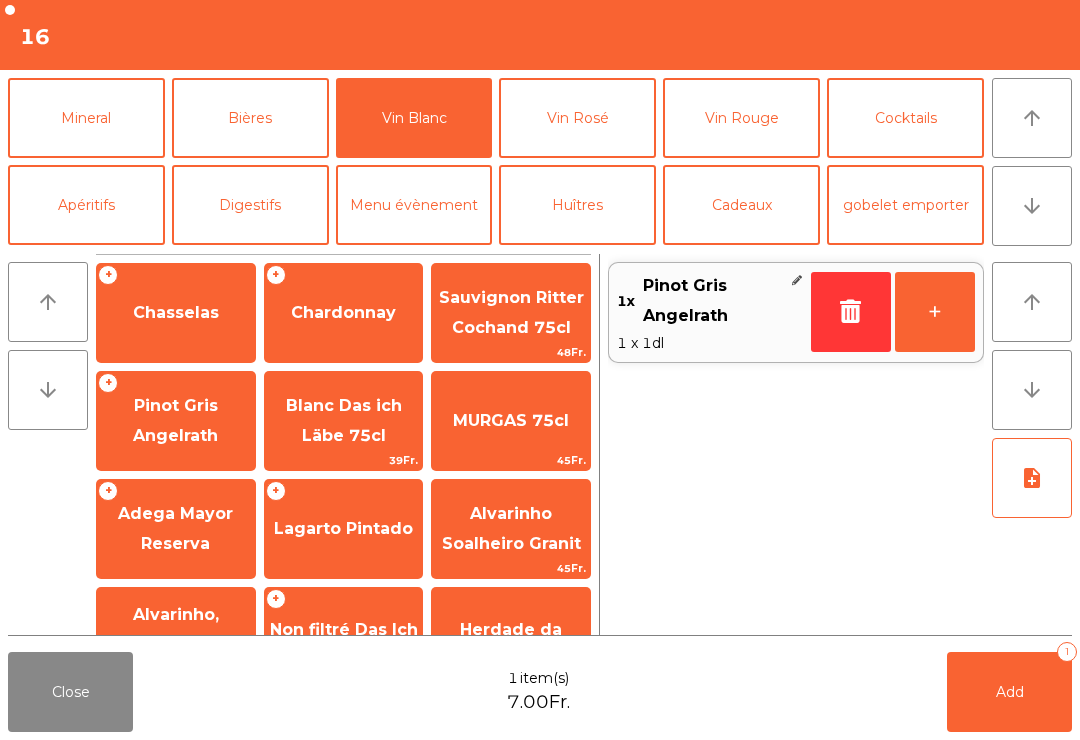 click on "+" at bounding box center [935, 312] 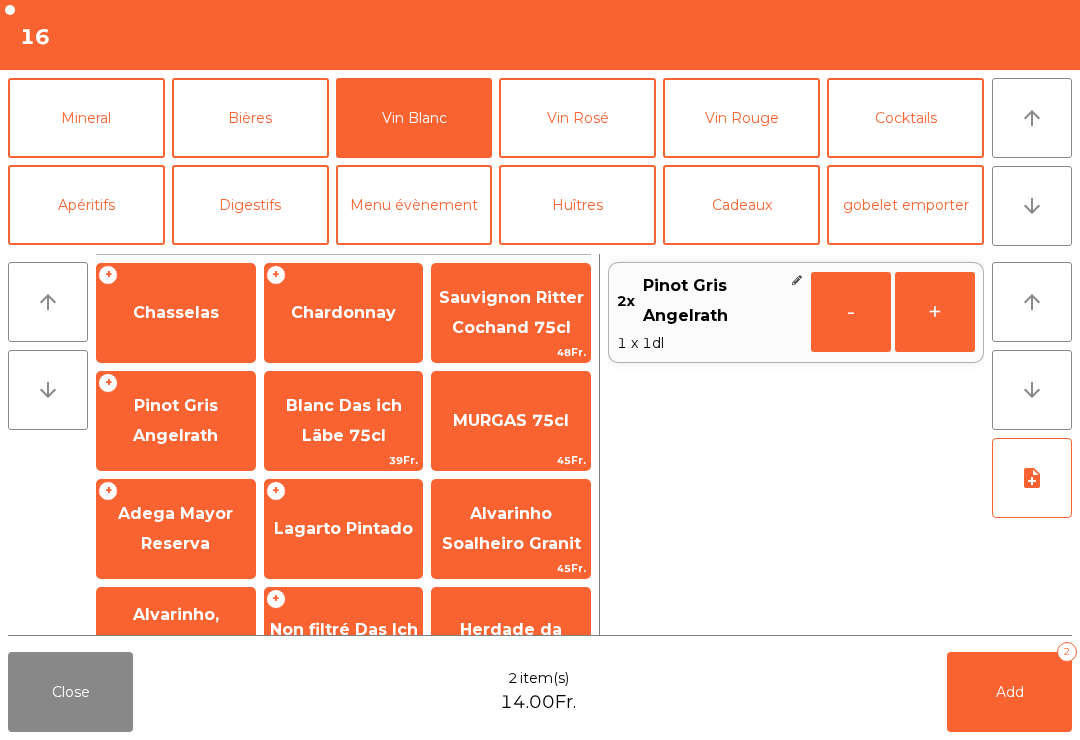 click on "Add   2" at bounding box center [1009, 692] 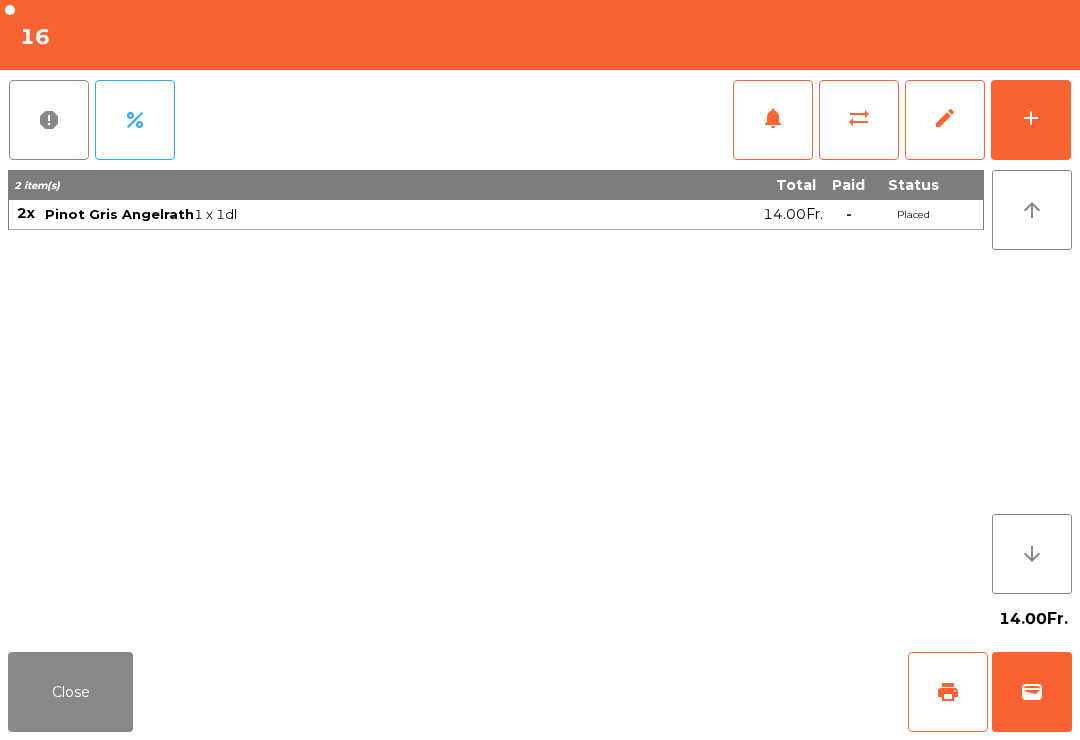 click on "Close" at bounding box center [70, 692] 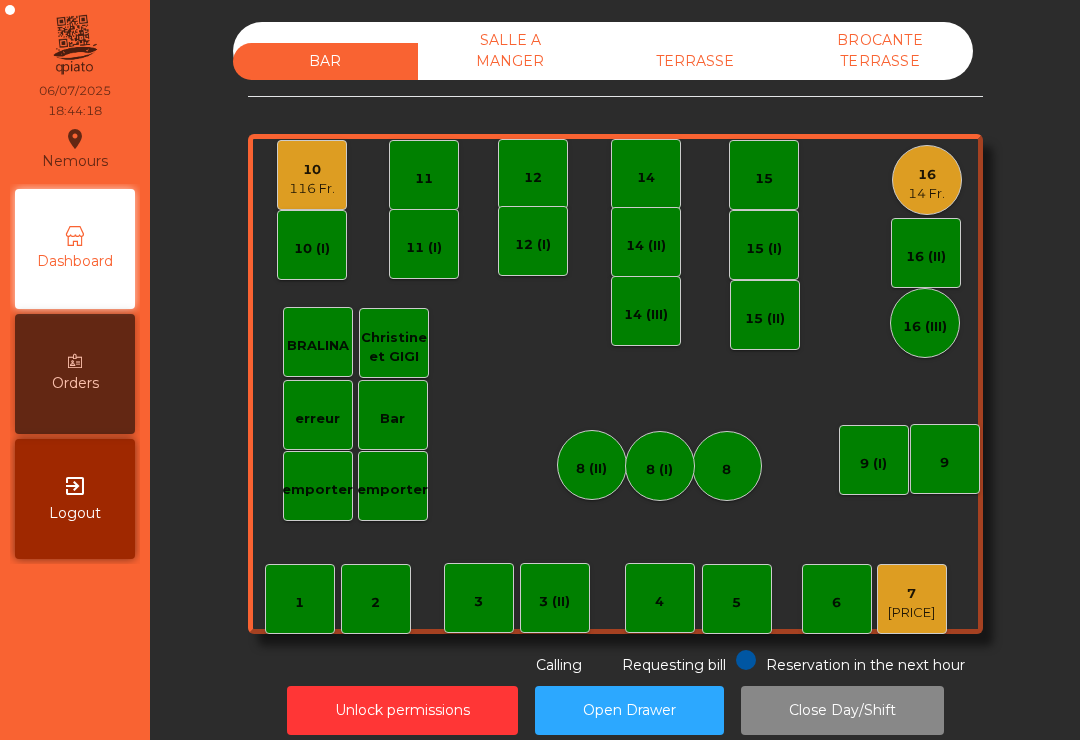 click on "7" at bounding box center (911, 594) 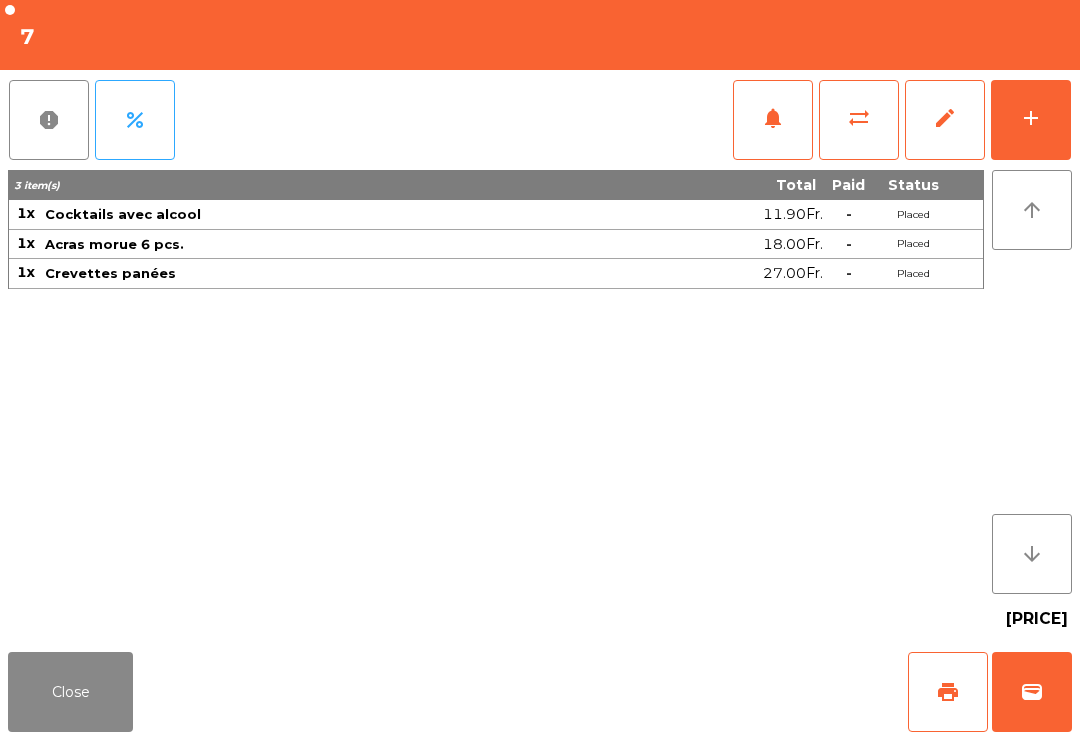 click on "add" at bounding box center (1031, 120) 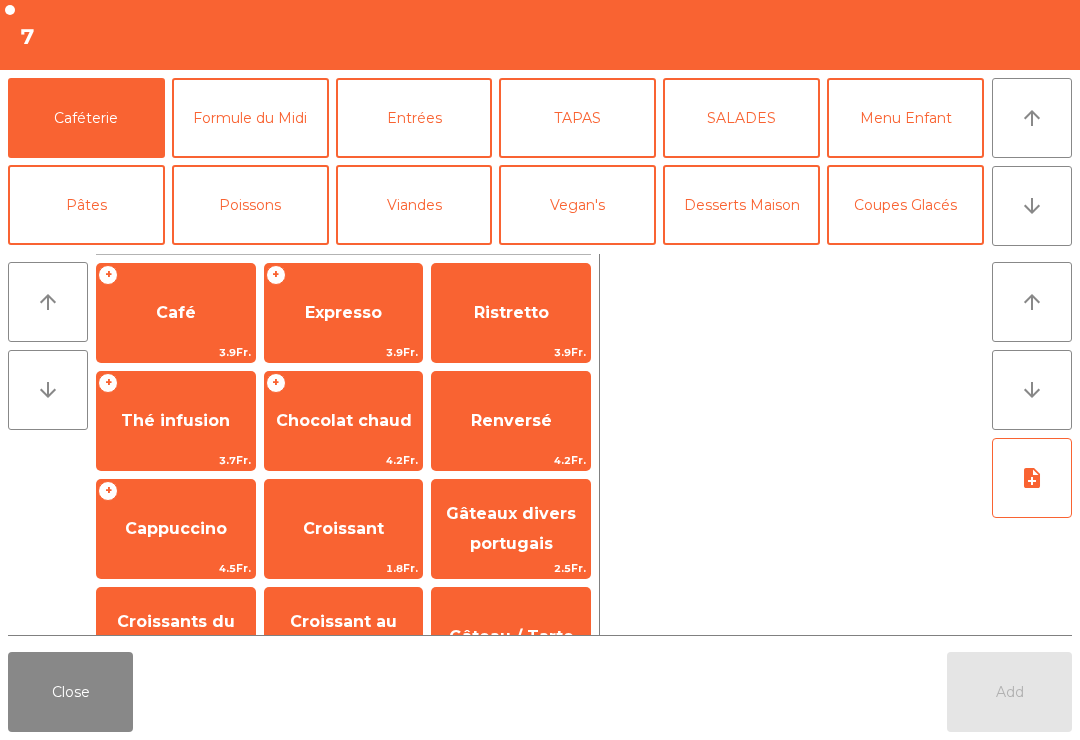 click on "Viandes" at bounding box center [414, 205] 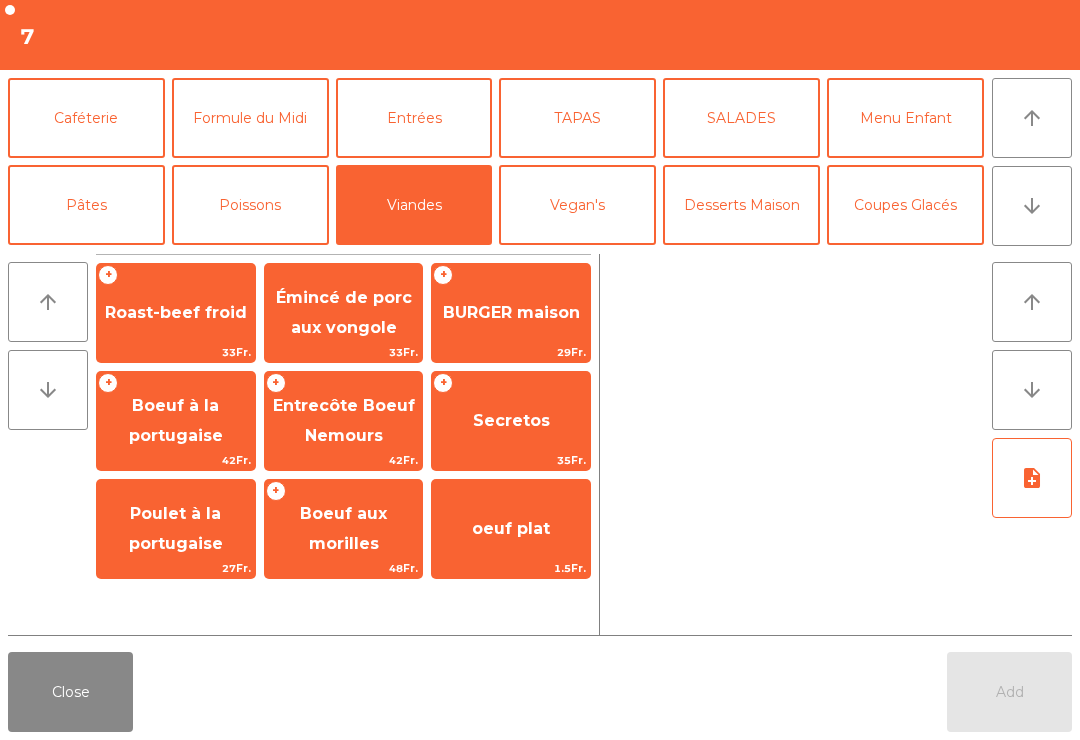 click on "Pâtes" at bounding box center [86, 205] 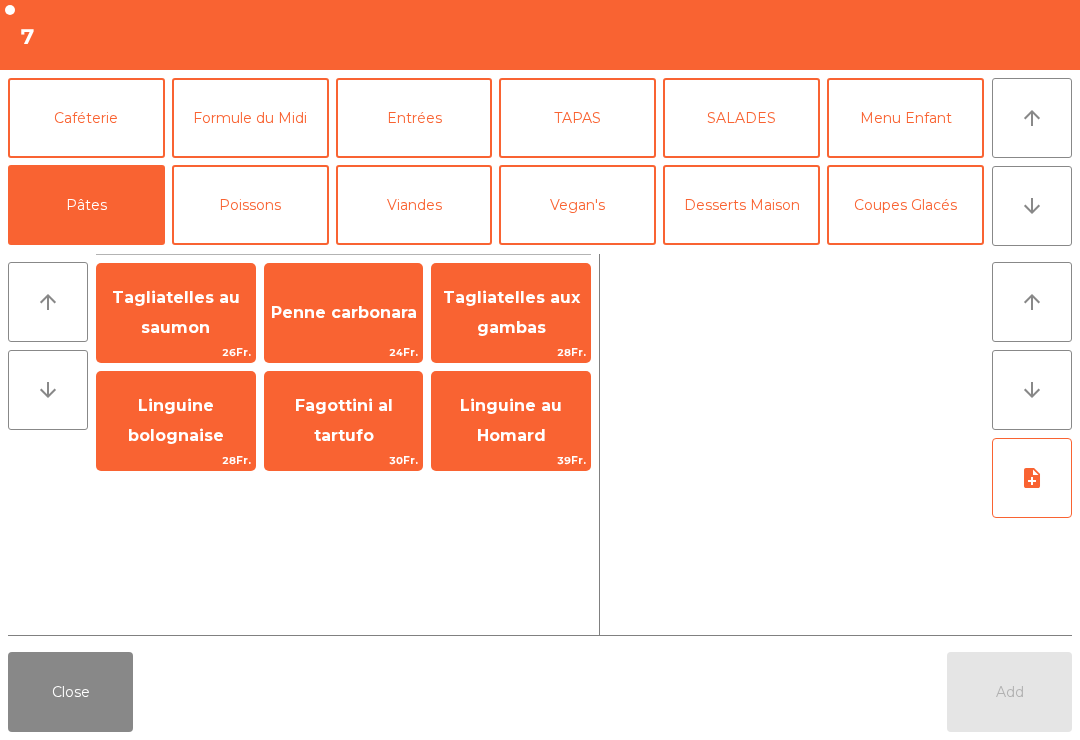 click on "24Fr." at bounding box center [176, 352] 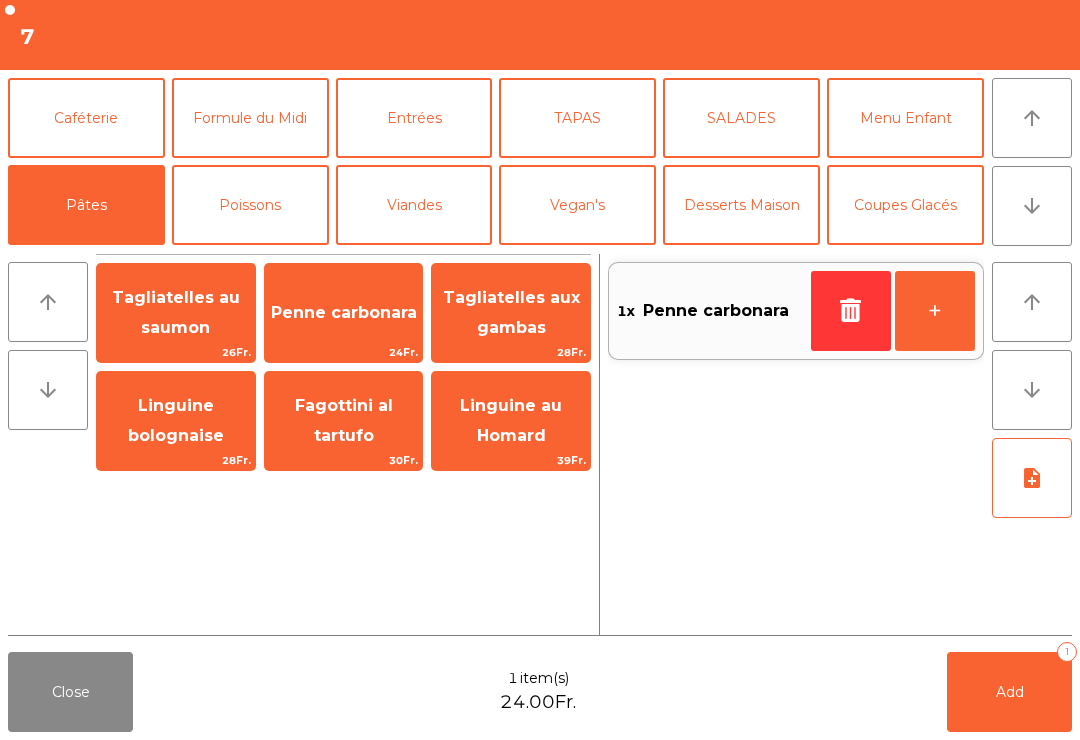 click on "28Fr." at bounding box center [176, 352] 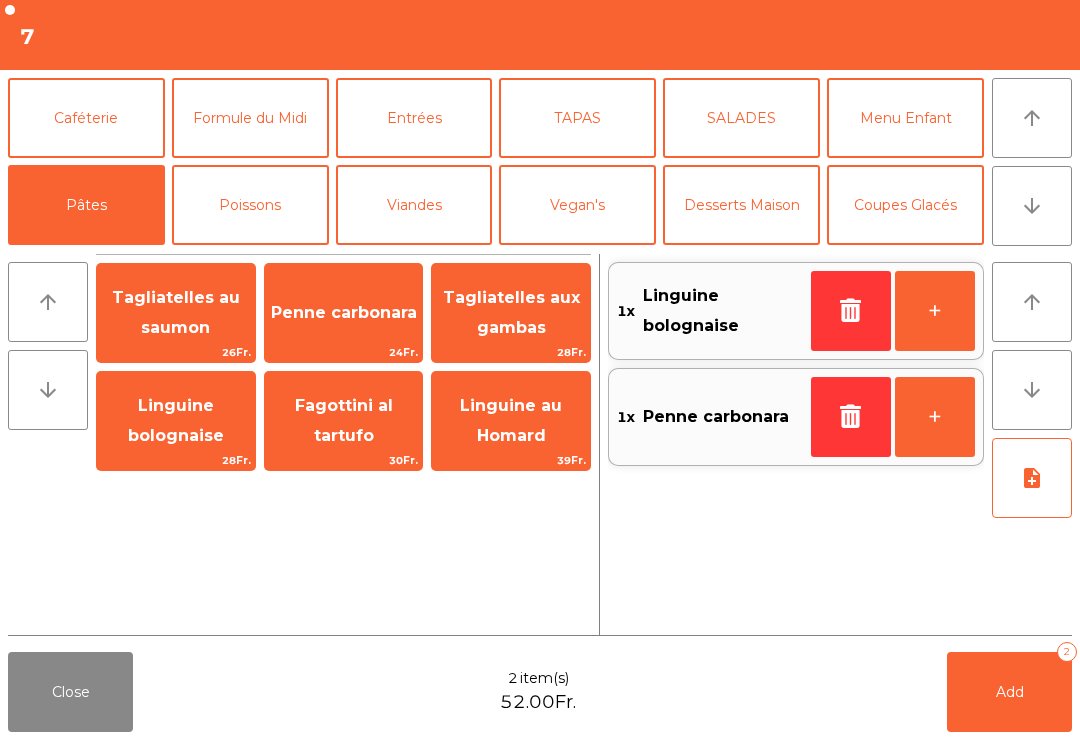 click on "Viandes" at bounding box center [414, 205] 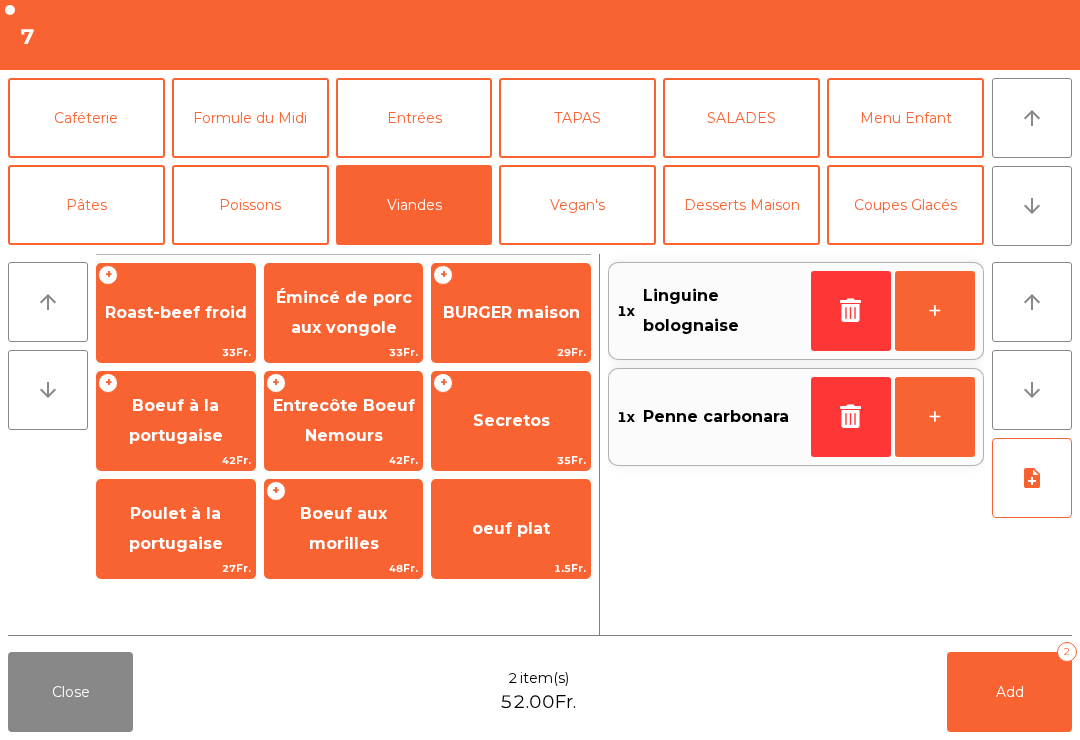 click on "Émincé de porc aux vongole" at bounding box center [176, 312] 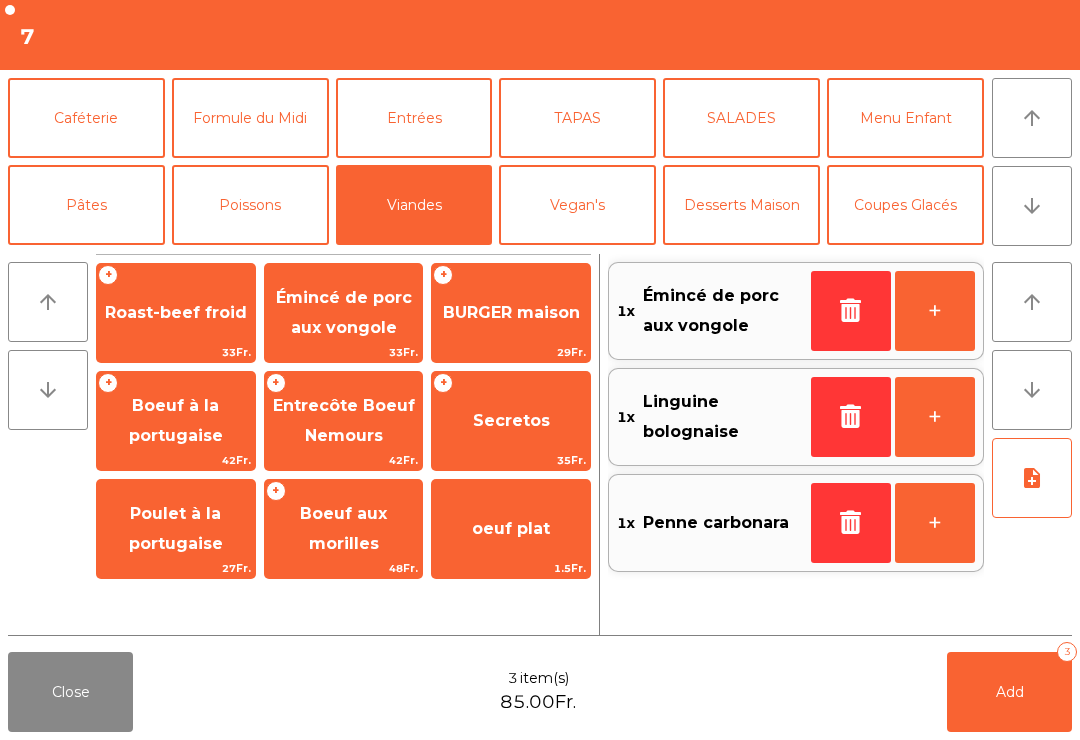 click on "Add" at bounding box center [1010, 692] 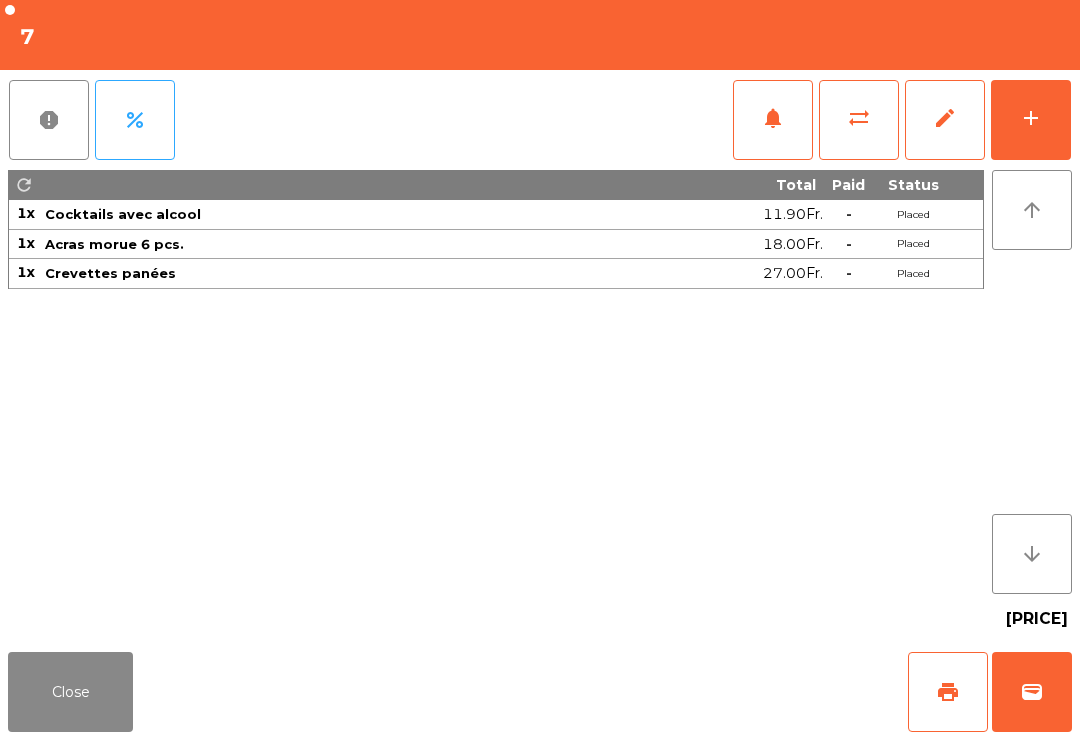 click on "add" at bounding box center [1031, 120] 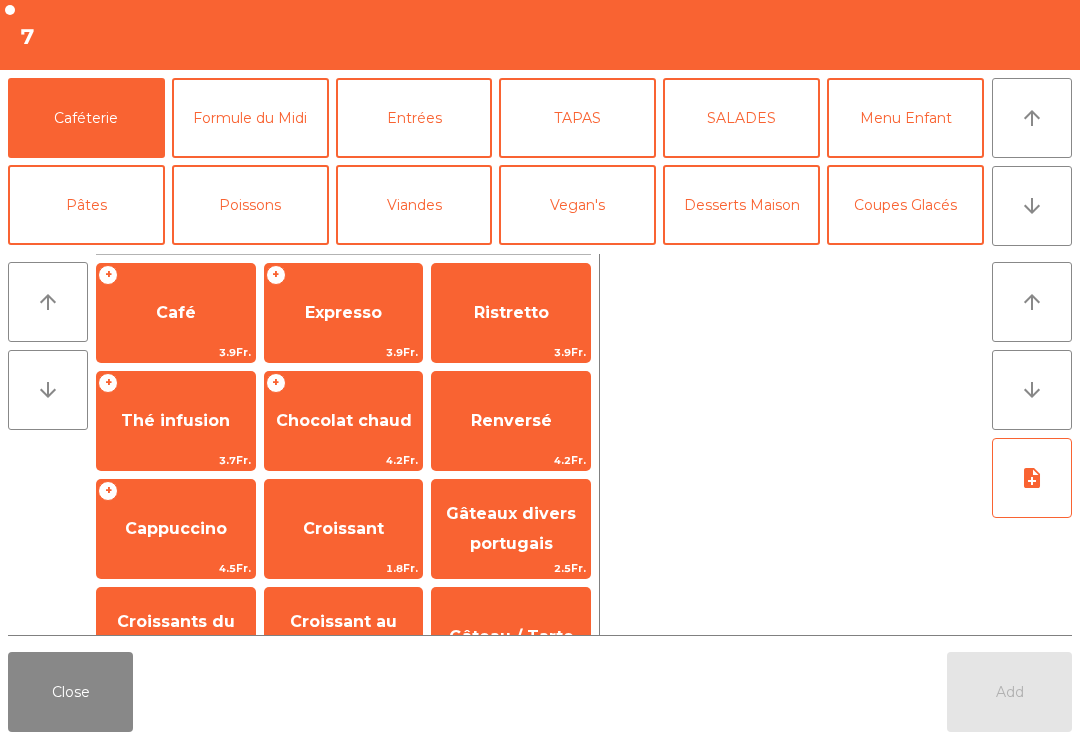 click on "arrow_downward" at bounding box center (1032, 206) 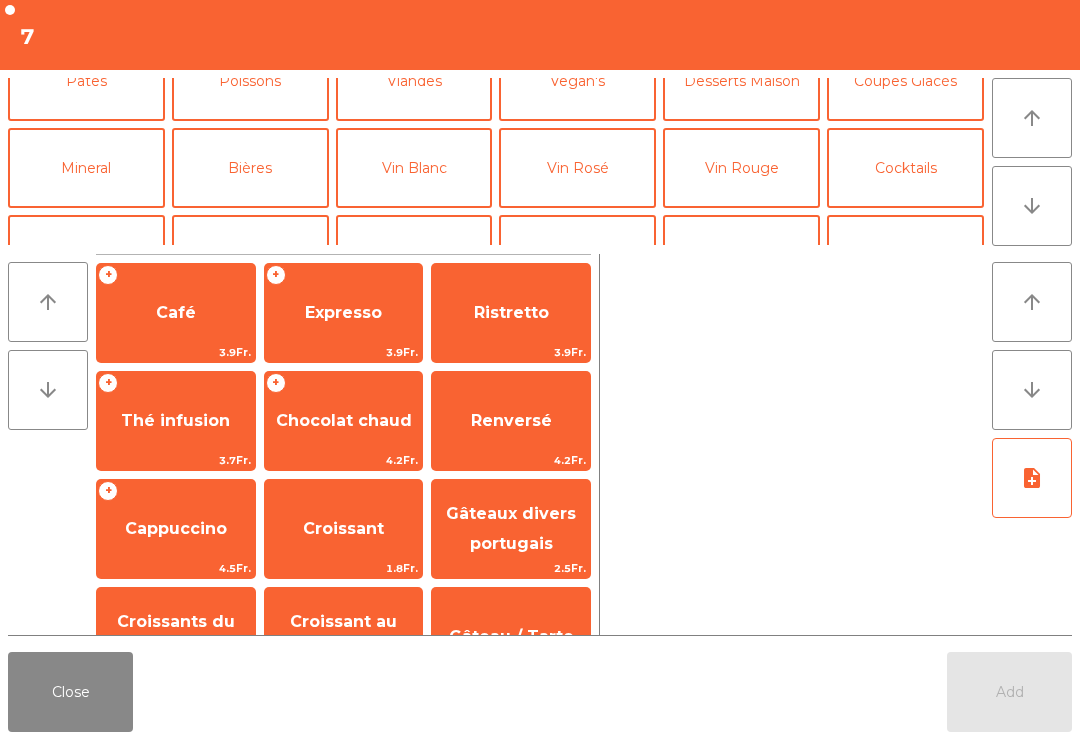 scroll, scrollTop: 174, scrollLeft: 0, axis: vertical 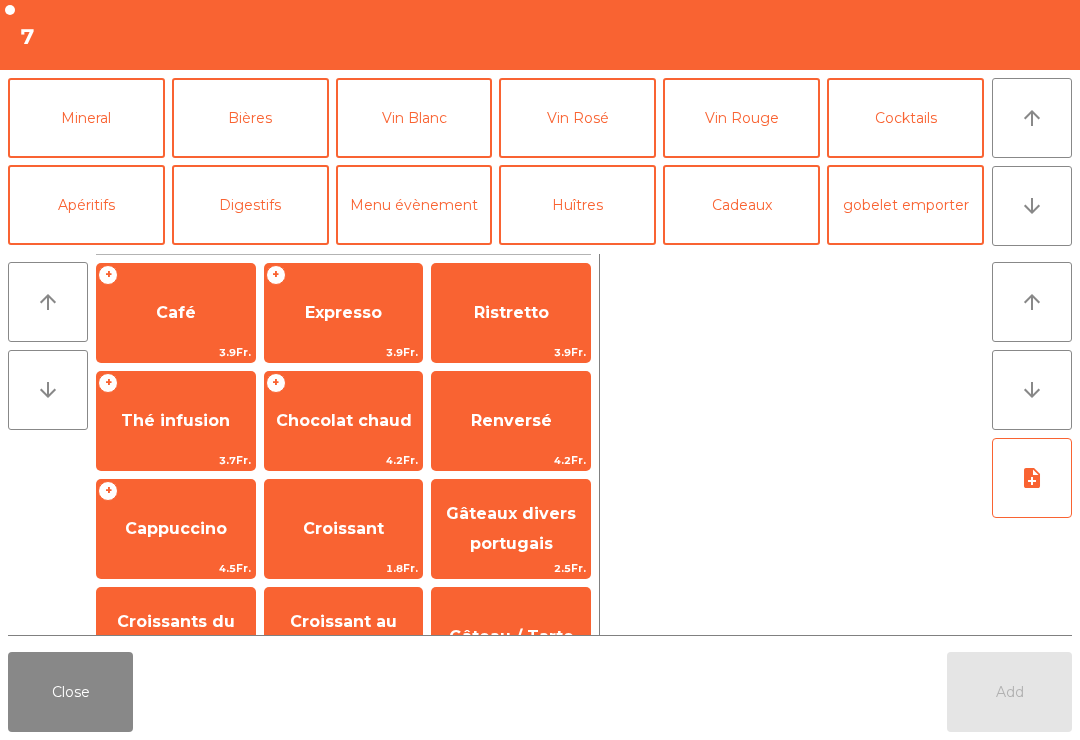 click on "Mineral" at bounding box center [86, 118] 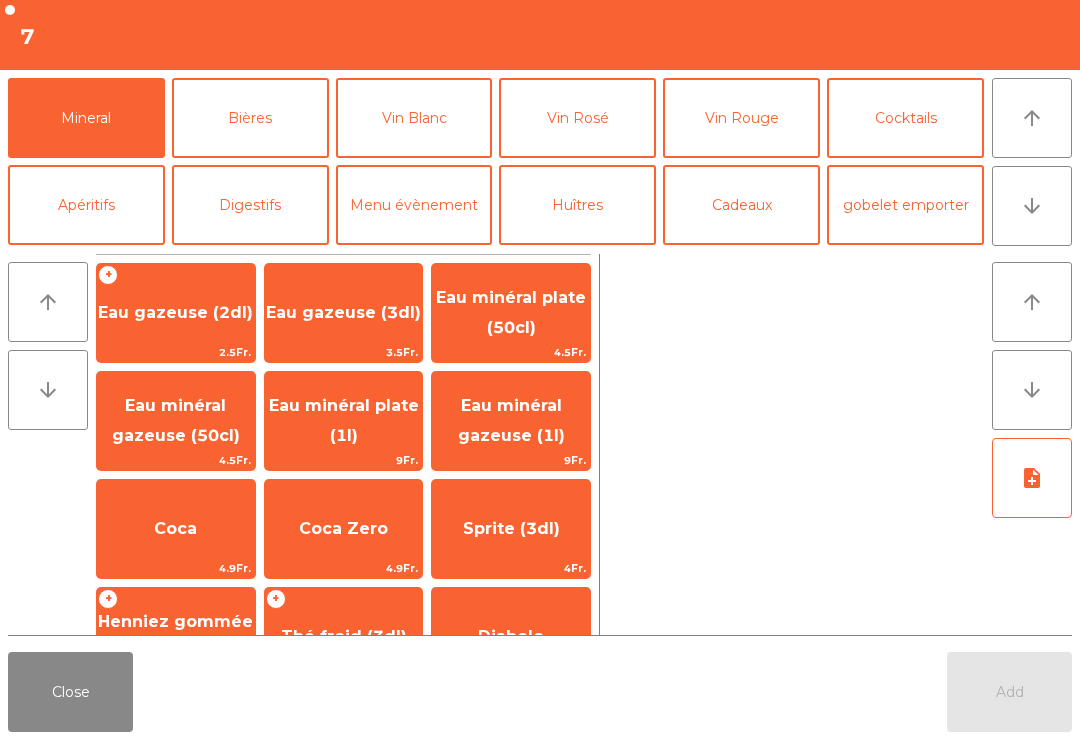 click on "Coca" at bounding box center [344, 313] 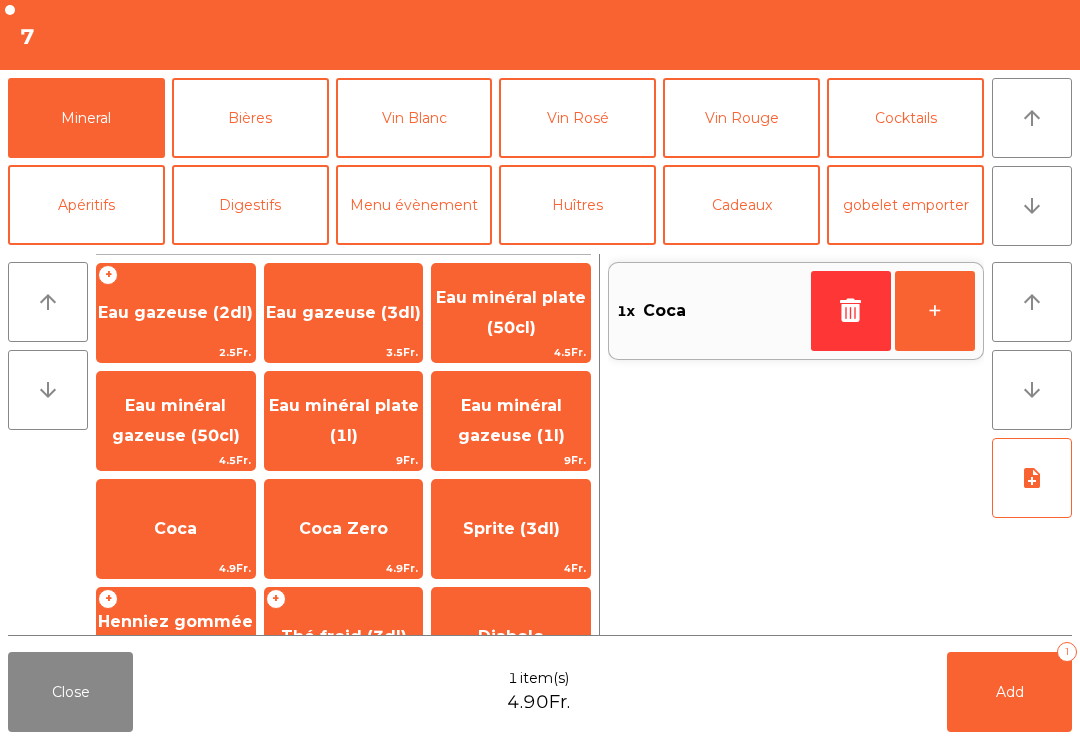 click on "Add   1" at bounding box center [1009, 692] 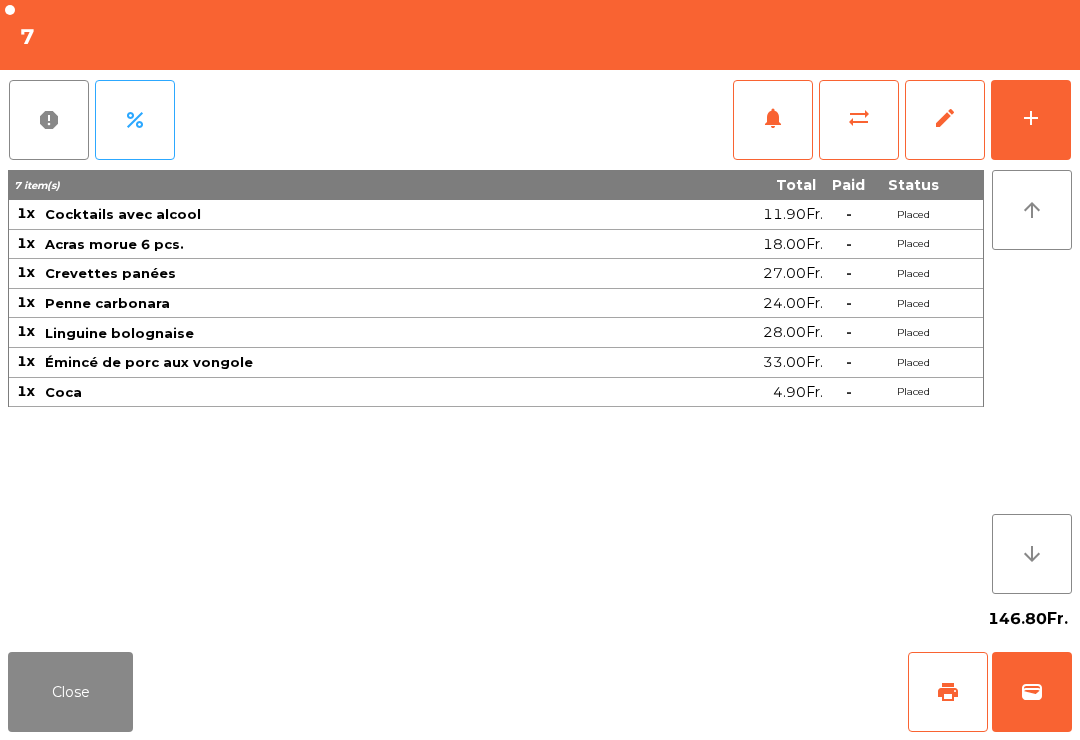 click on "Close" at bounding box center [70, 692] 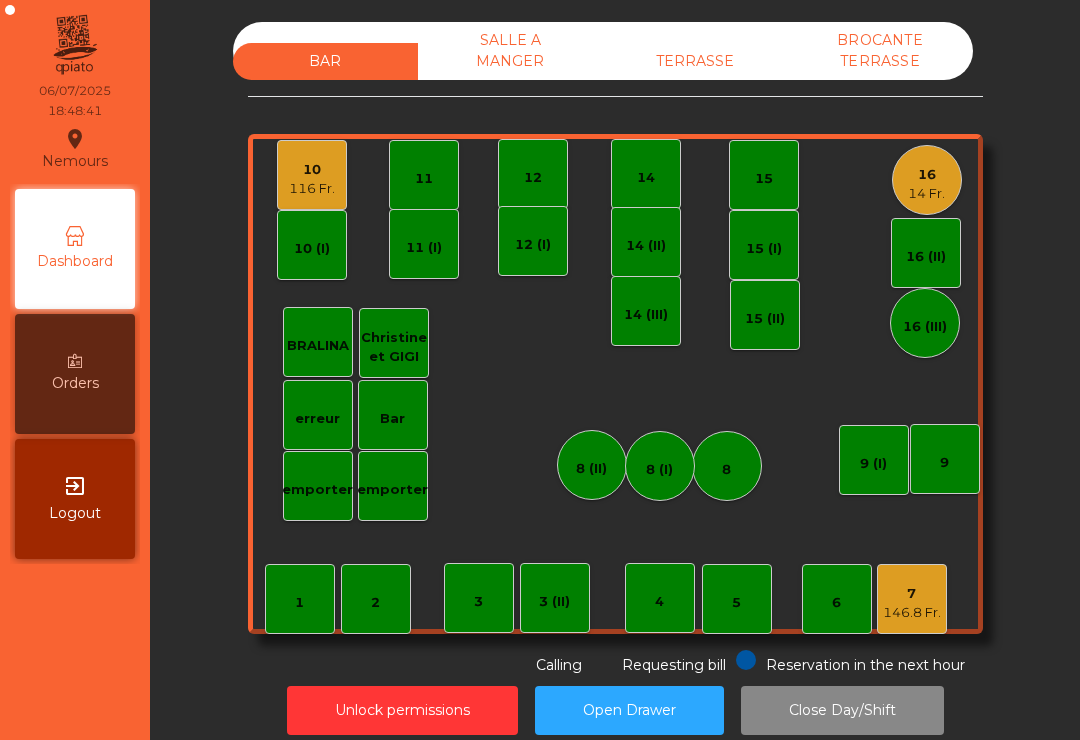 click on "16   14 Fr." at bounding box center (927, 180) 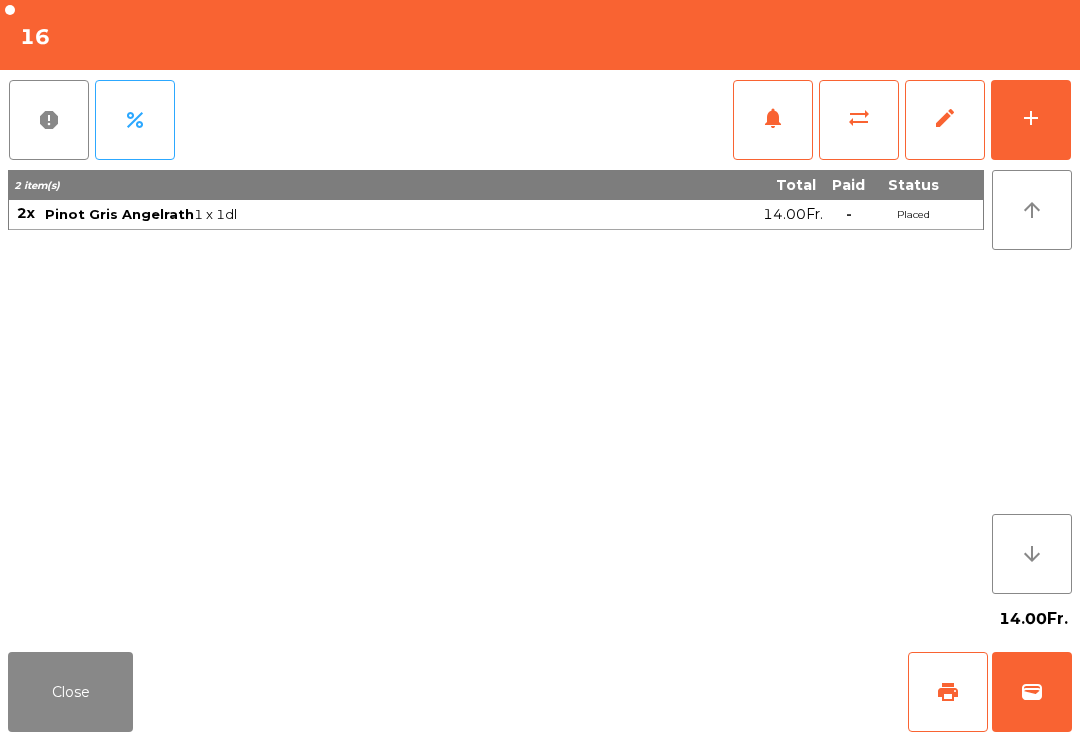 click on "add" at bounding box center (1031, 120) 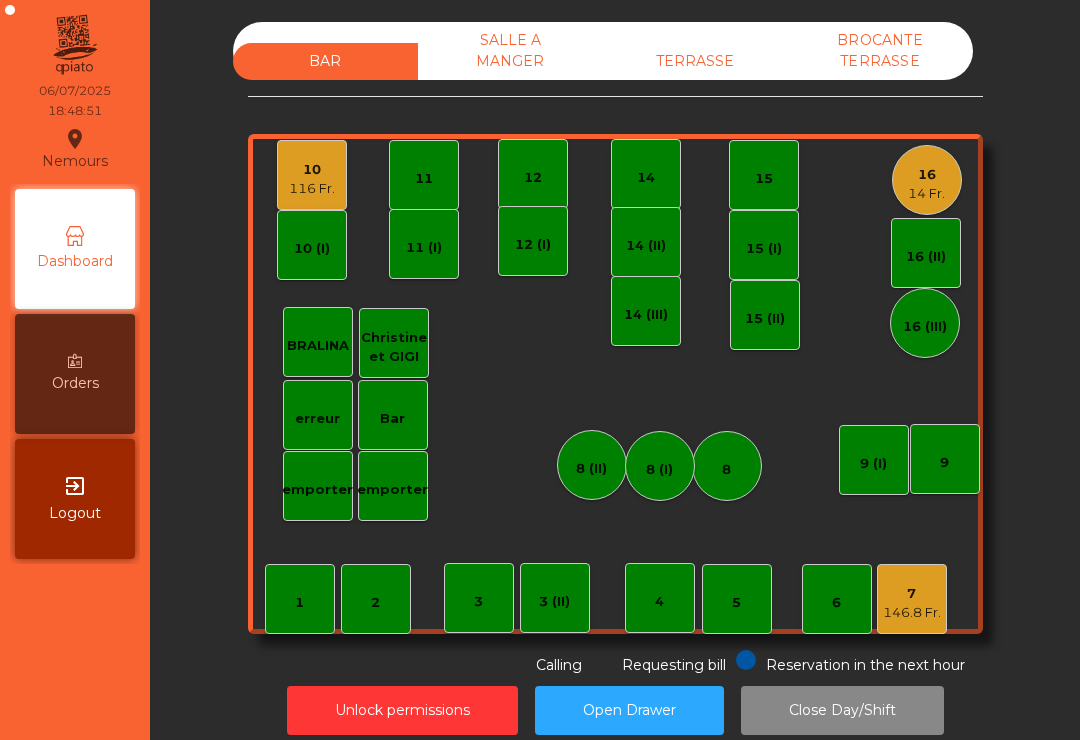scroll, scrollTop: 0, scrollLeft: 0, axis: both 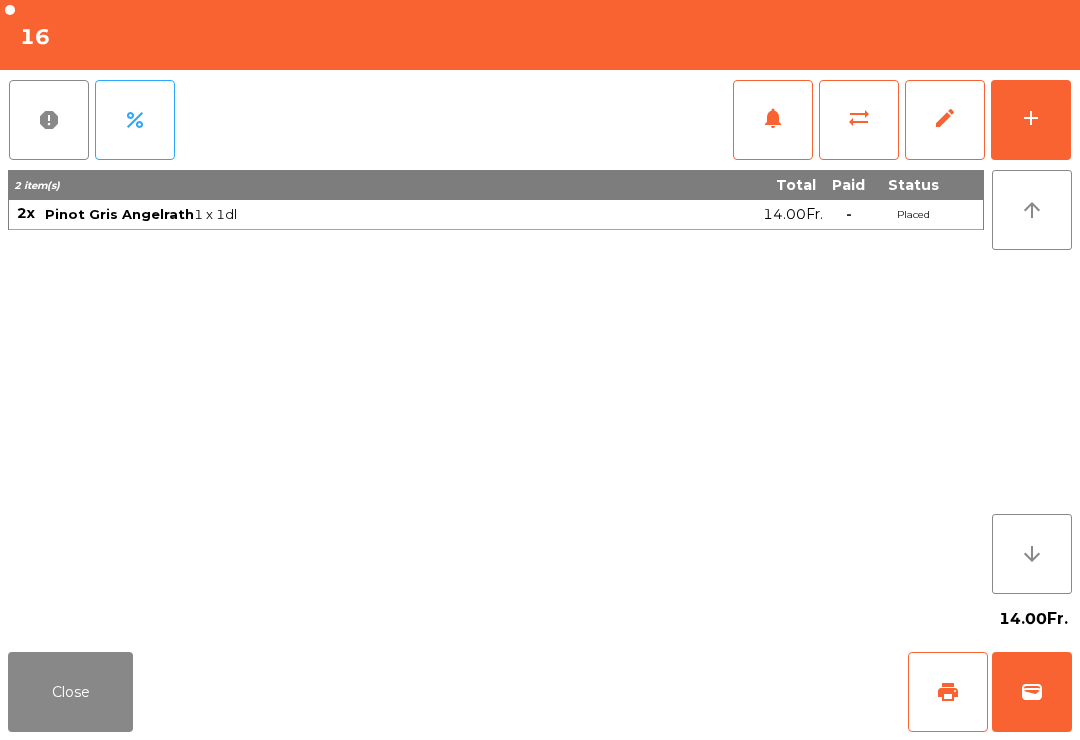 click on "add" at bounding box center (1031, 118) 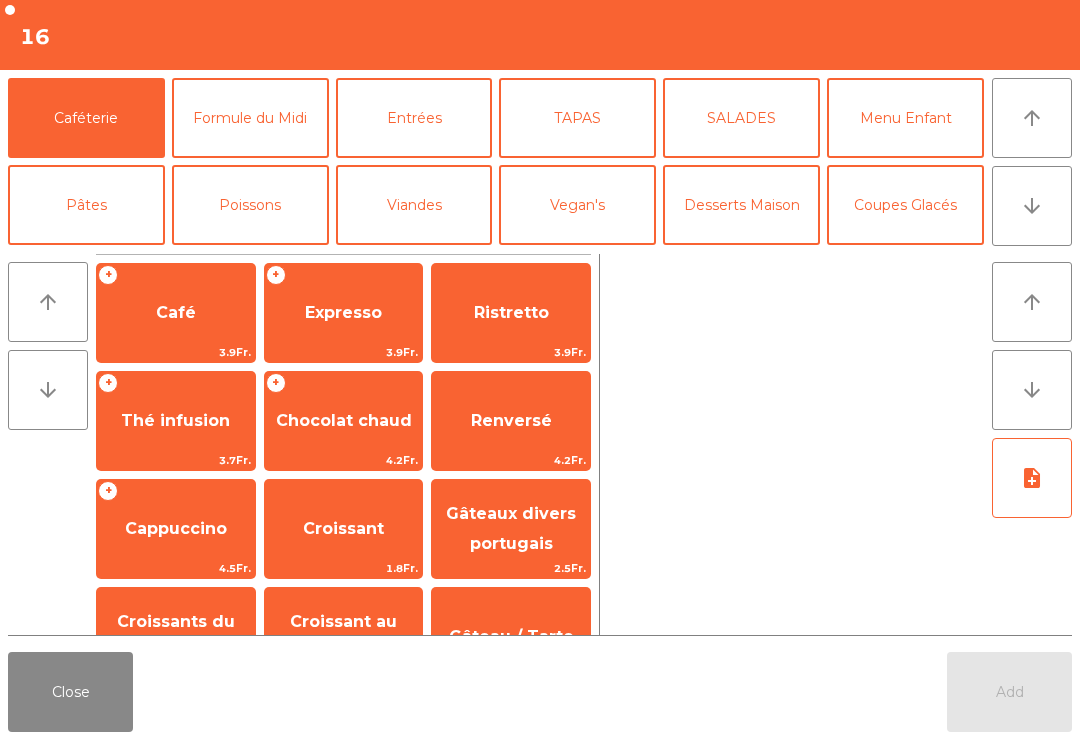click on "Close" at bounding box center (70, 692) 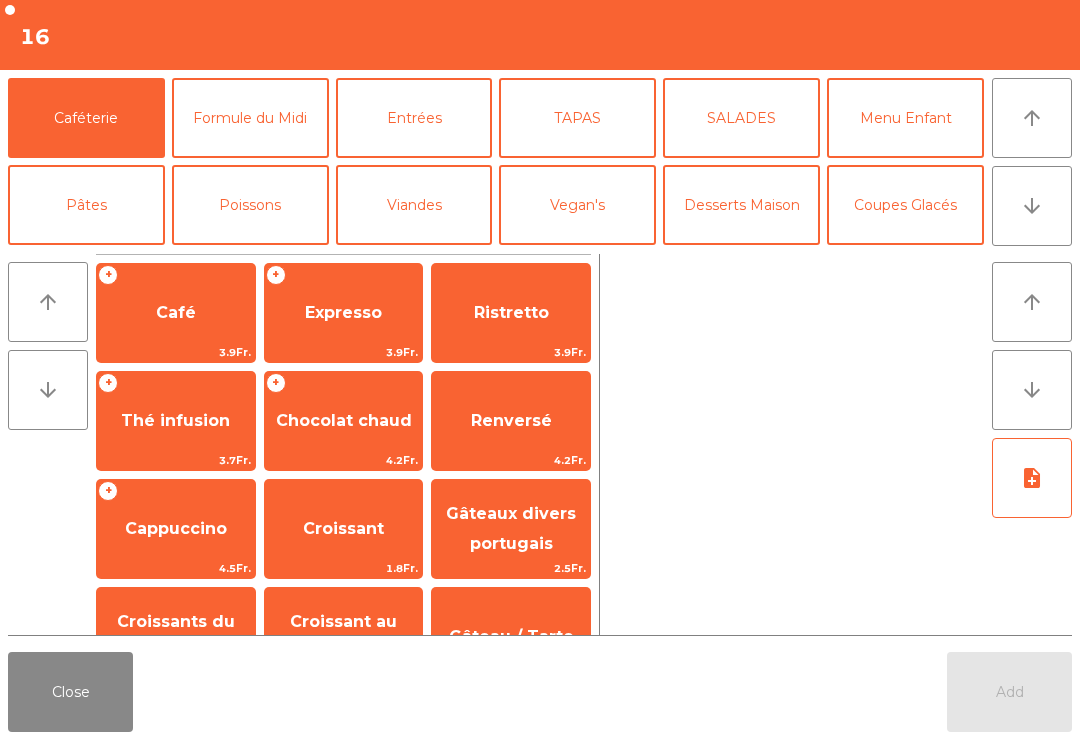 click on "Close" at bounding box center [70, 692] 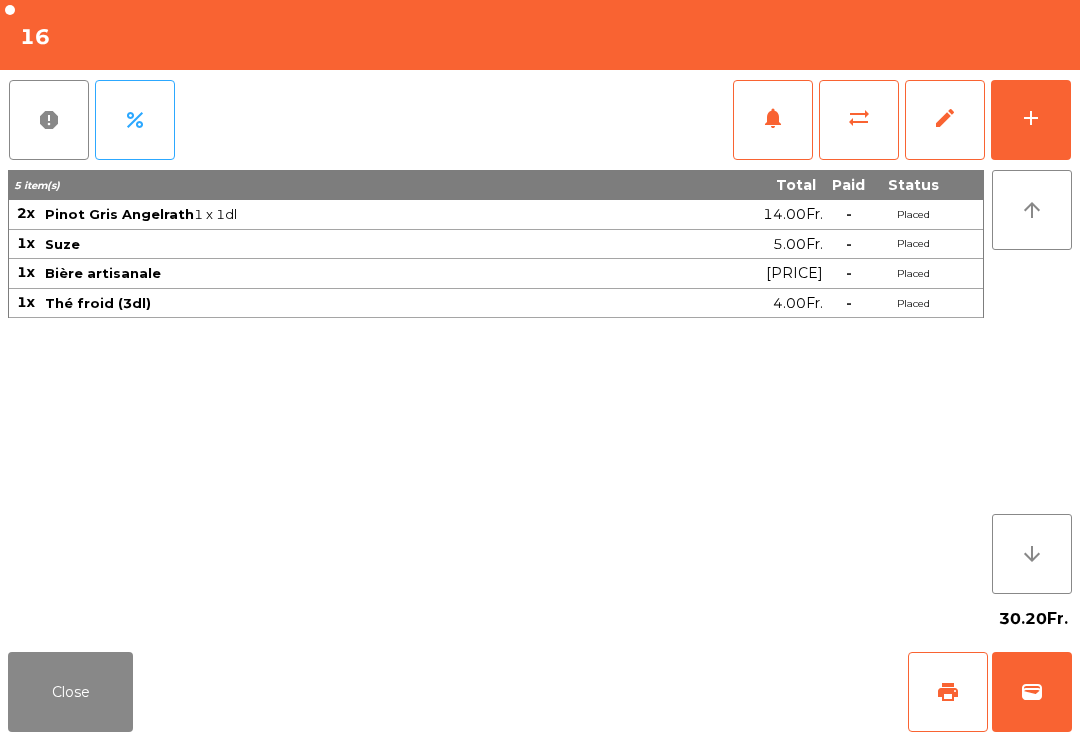click on "Close" at bounding box center (70, 692) 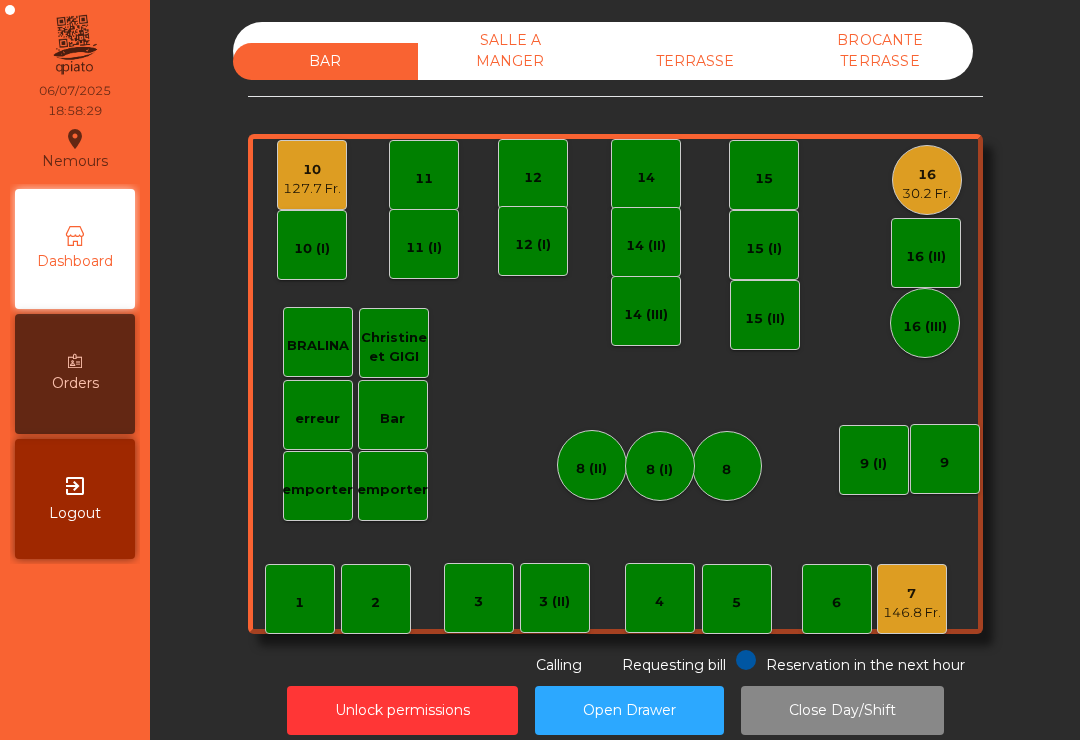 click on "[PRODUCT_NAME]  location_on  06/07/2025   18:58:29   Dashboard   Orders  exit_to_app  Logout" at bounding box center (75, 370) 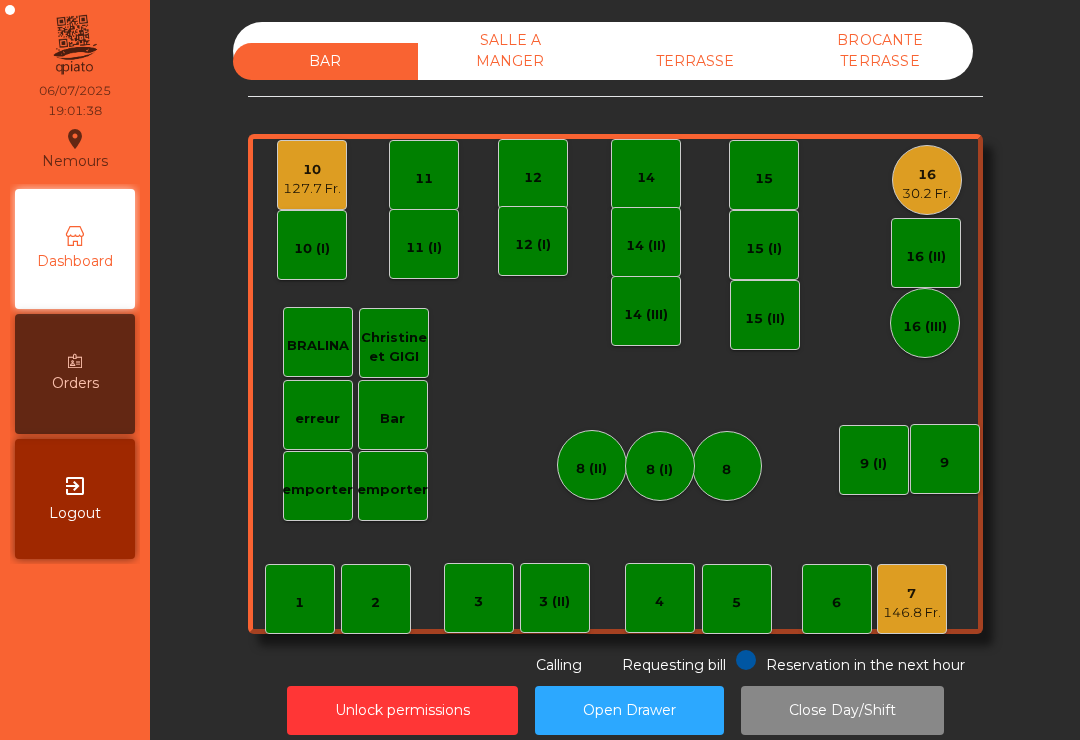 click on "7" at bounding box center (912, 594) 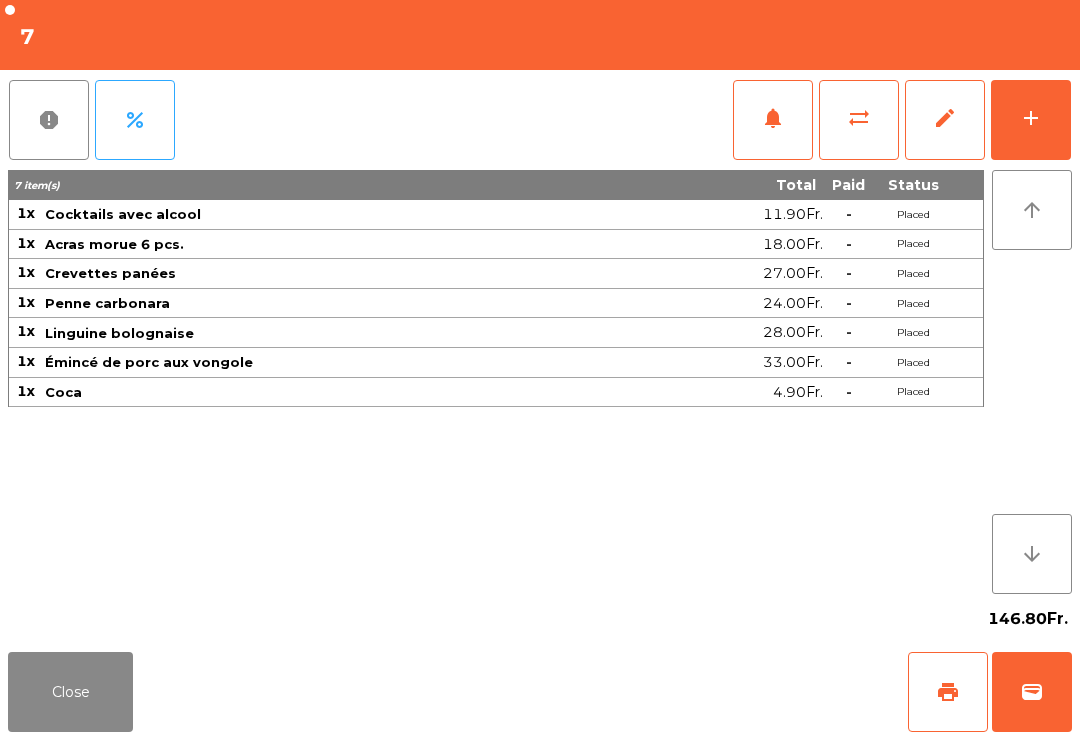 click on "add" at bounding box center [1031, 120] 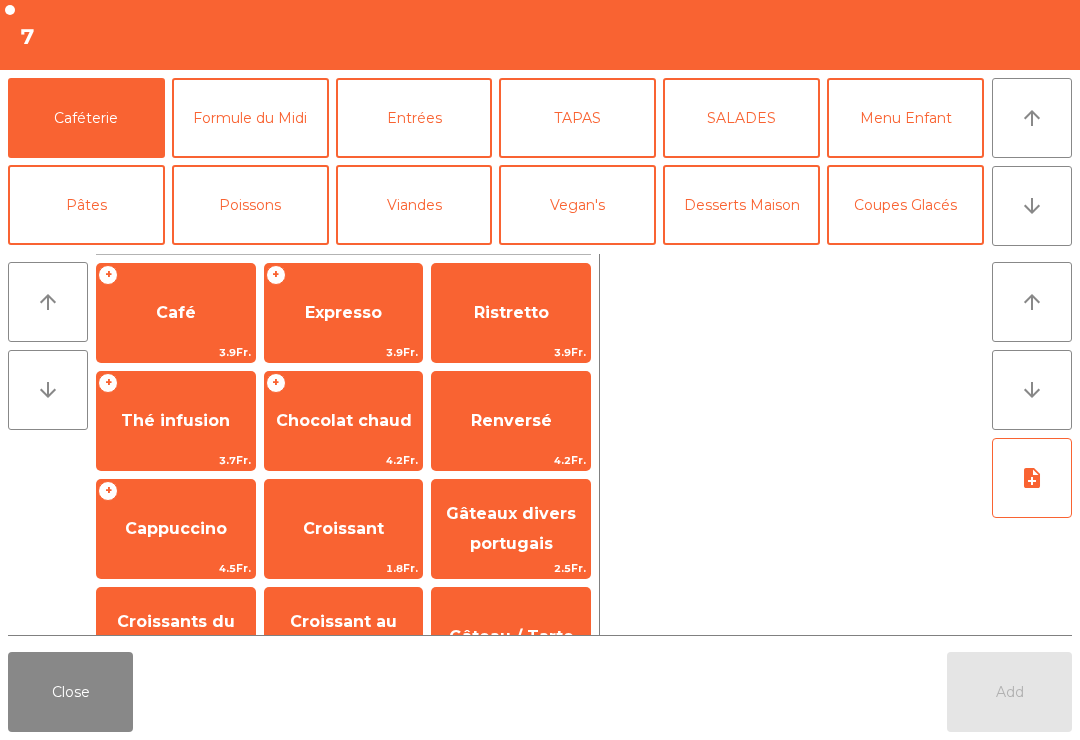 click on "arrow_downward" at bounding box center (1032, 118) 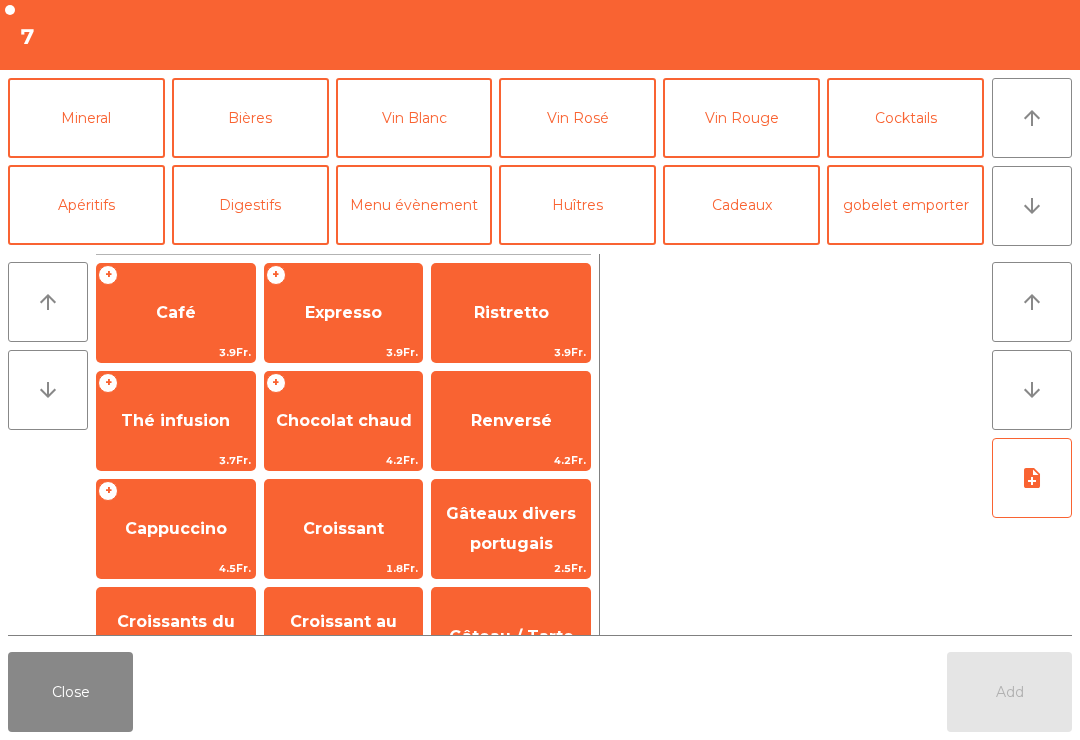 click on "Mineral" at bounding box center (86, 118) 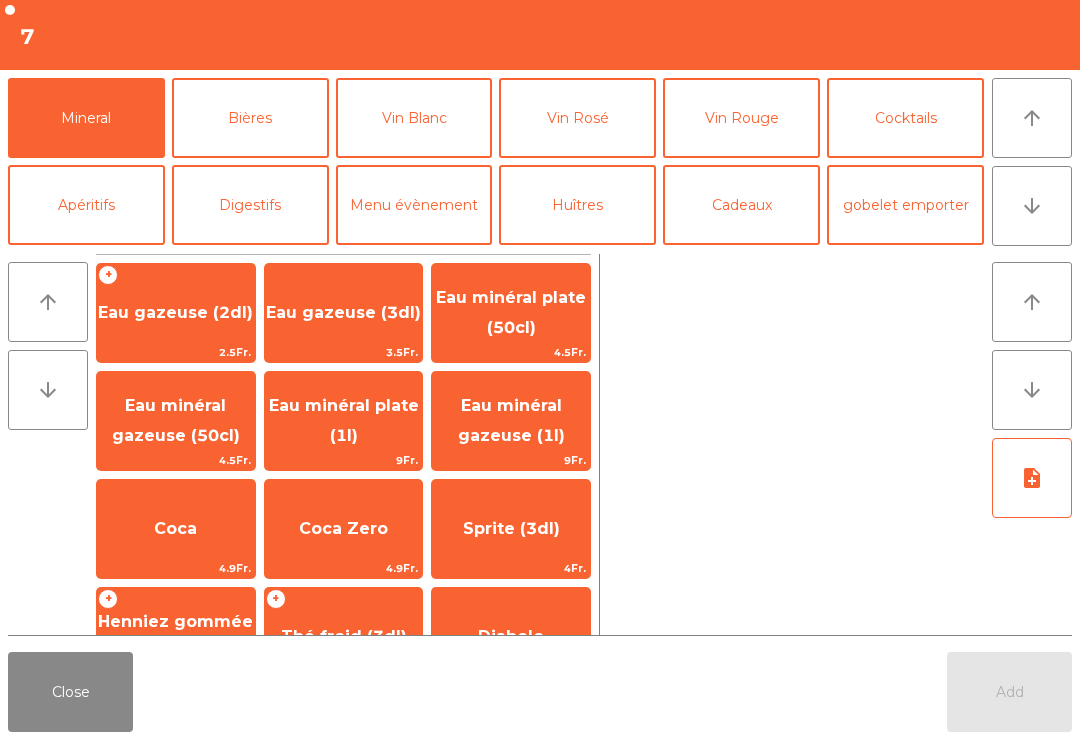 click on "Coca" at bounding box center (344, 313) 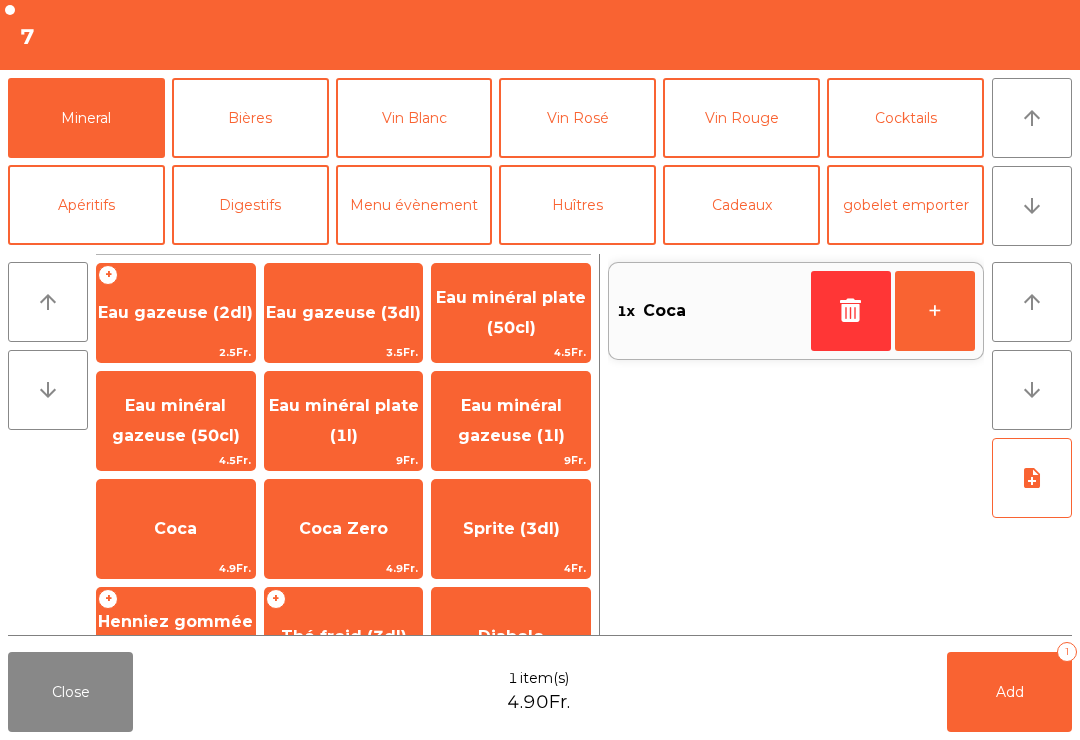 click on "Add   1" at bounding box center (1009, 692) 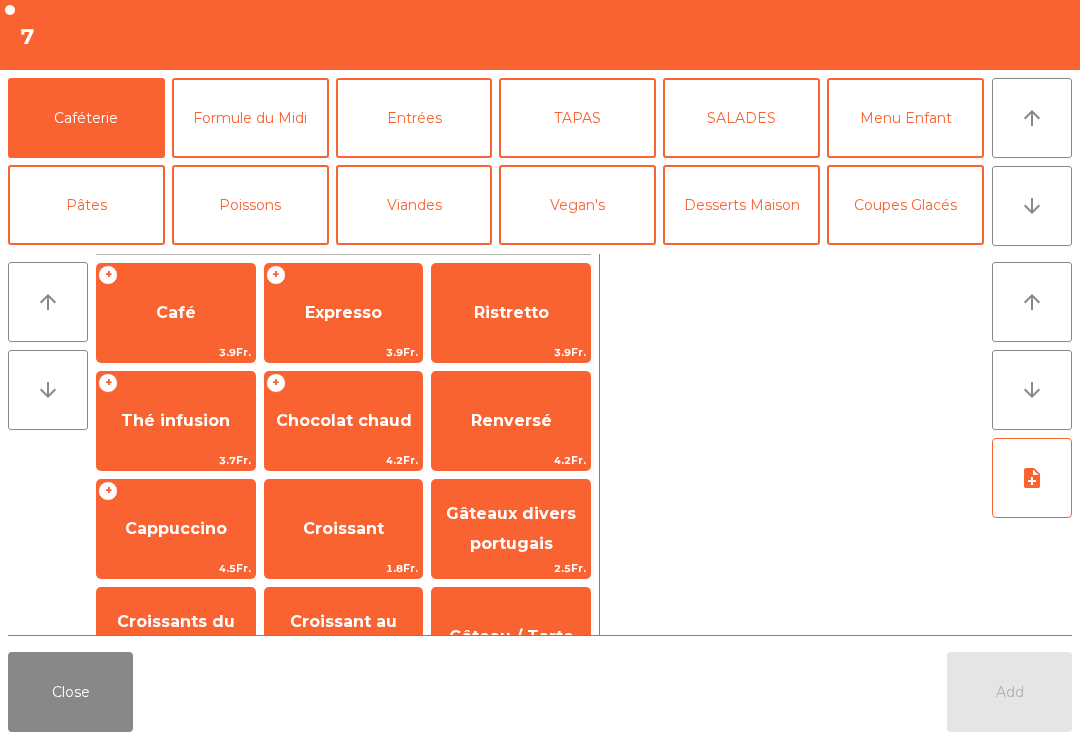 click on "Close" at bounding box center (70, 692) 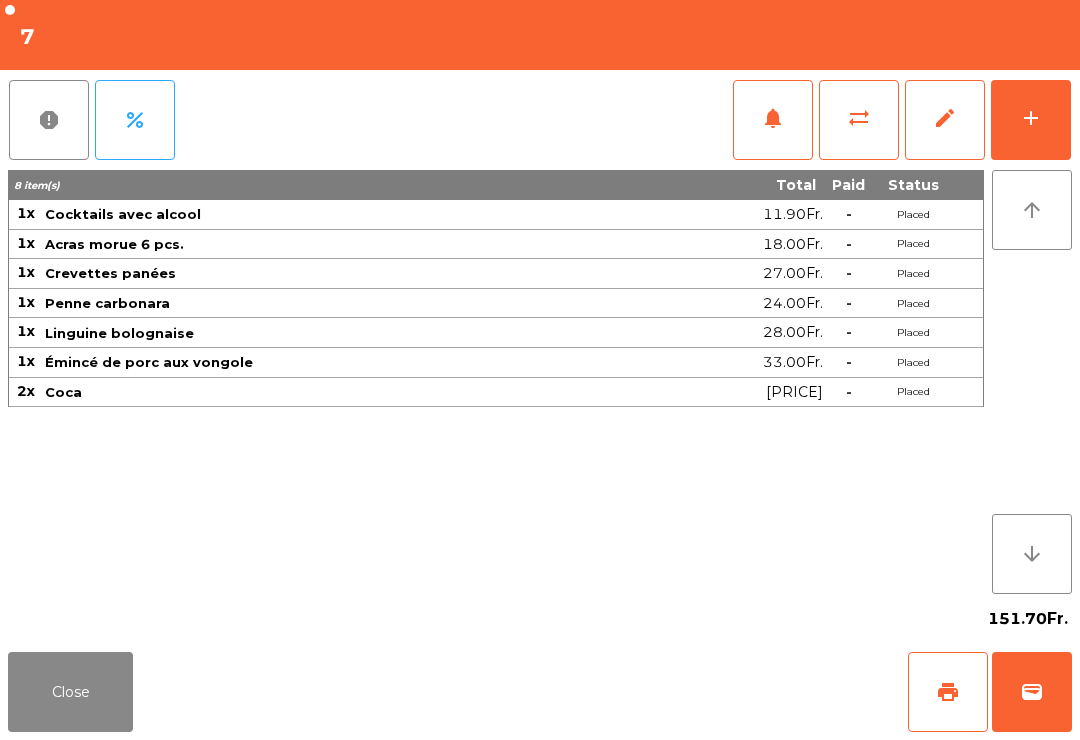 click on "Close" at bounding box center [70, 692] 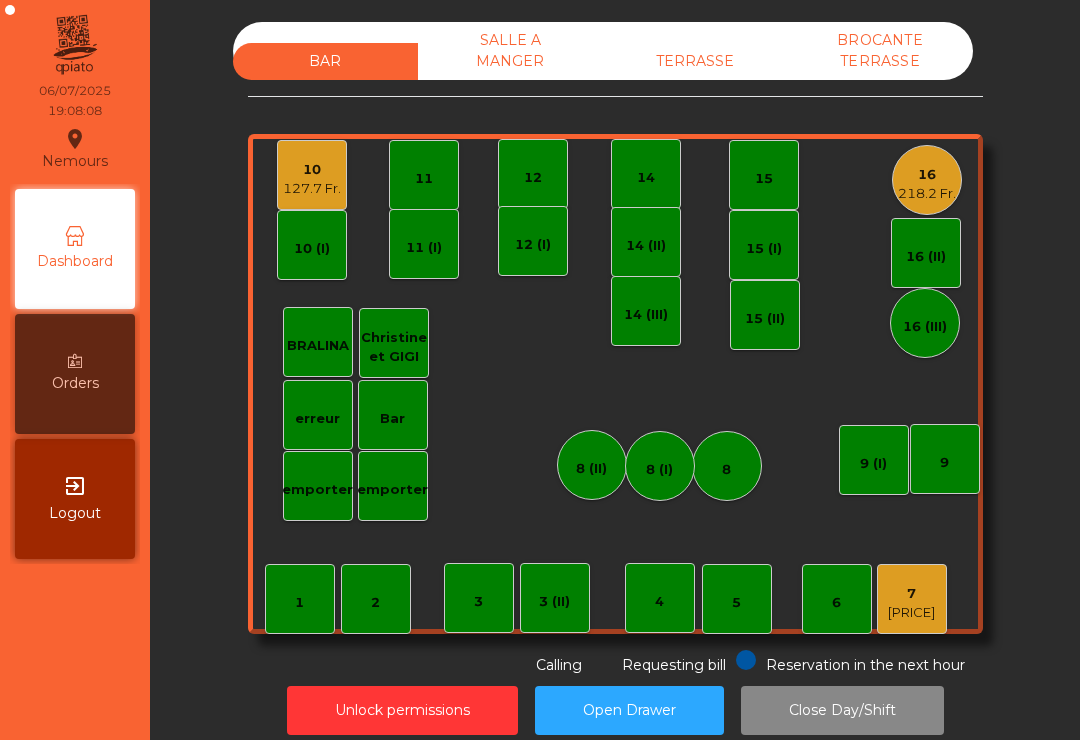 click on "16" at bounding box center [927, 175] 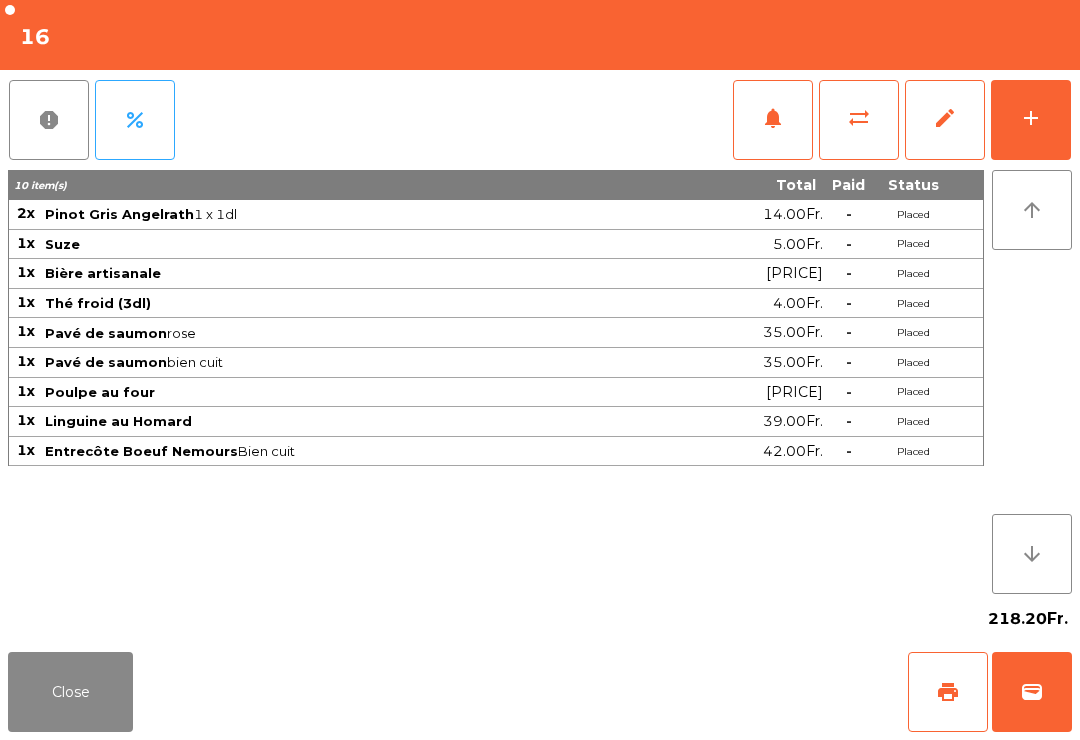 click on "add" at bounding box center (1031, 120) 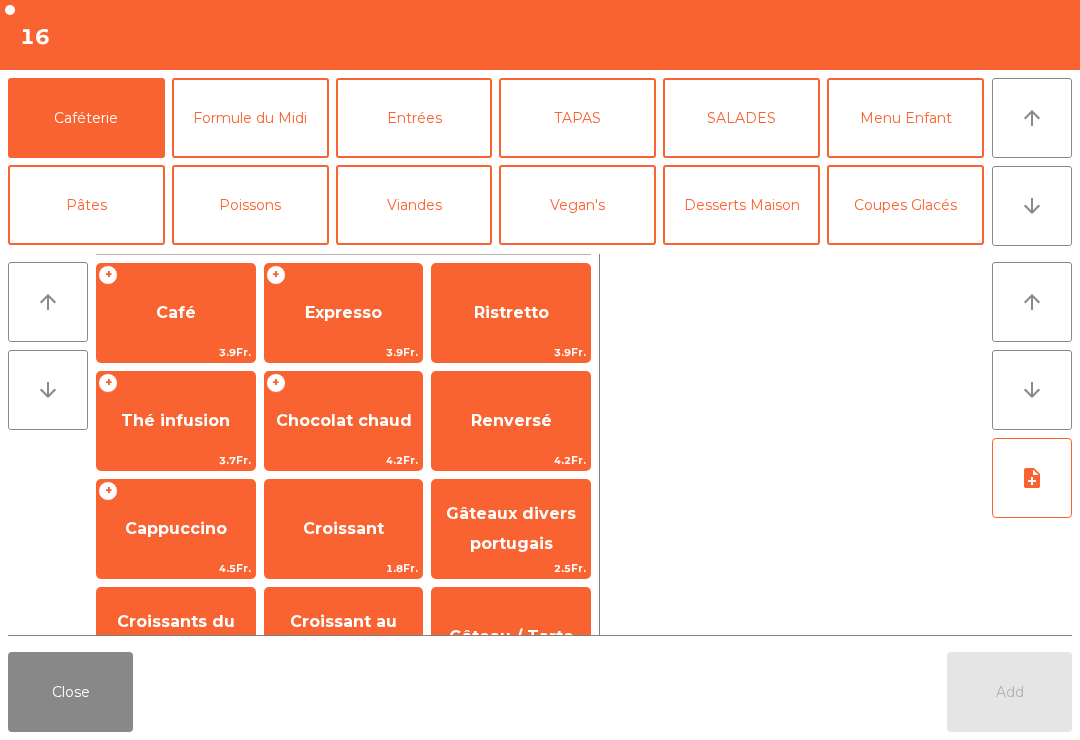 click on "arrow_downward" at bounding box center (1032, 206) 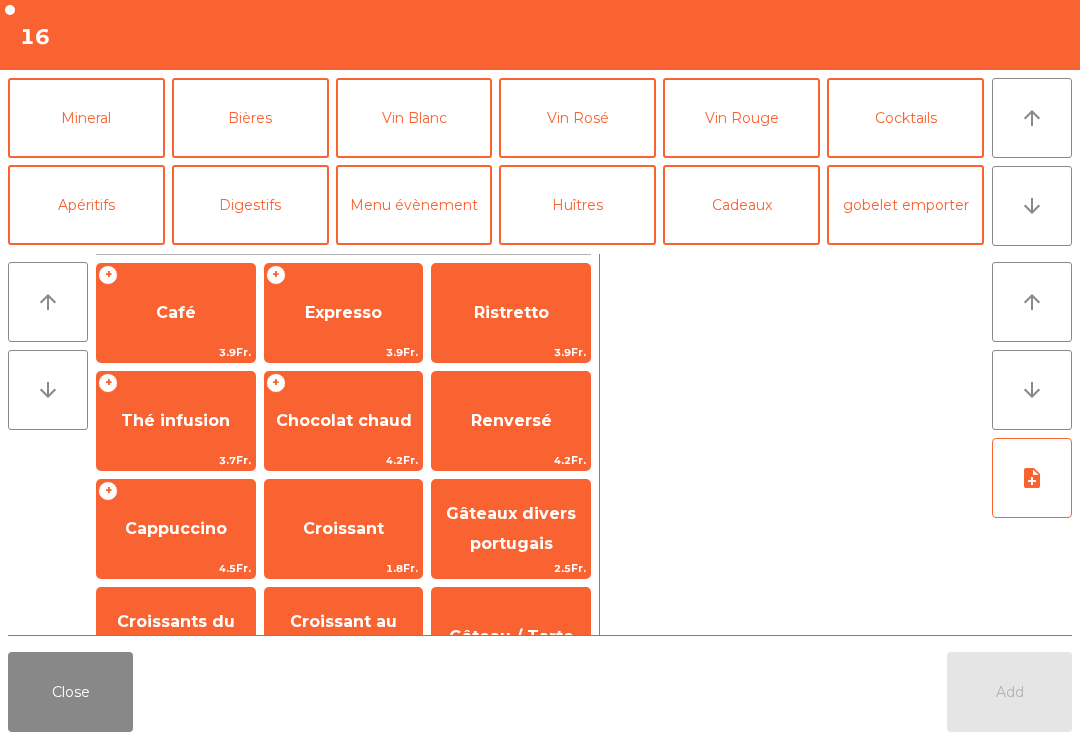 click on "Vin Rosé" at bounding box center [577, 118] 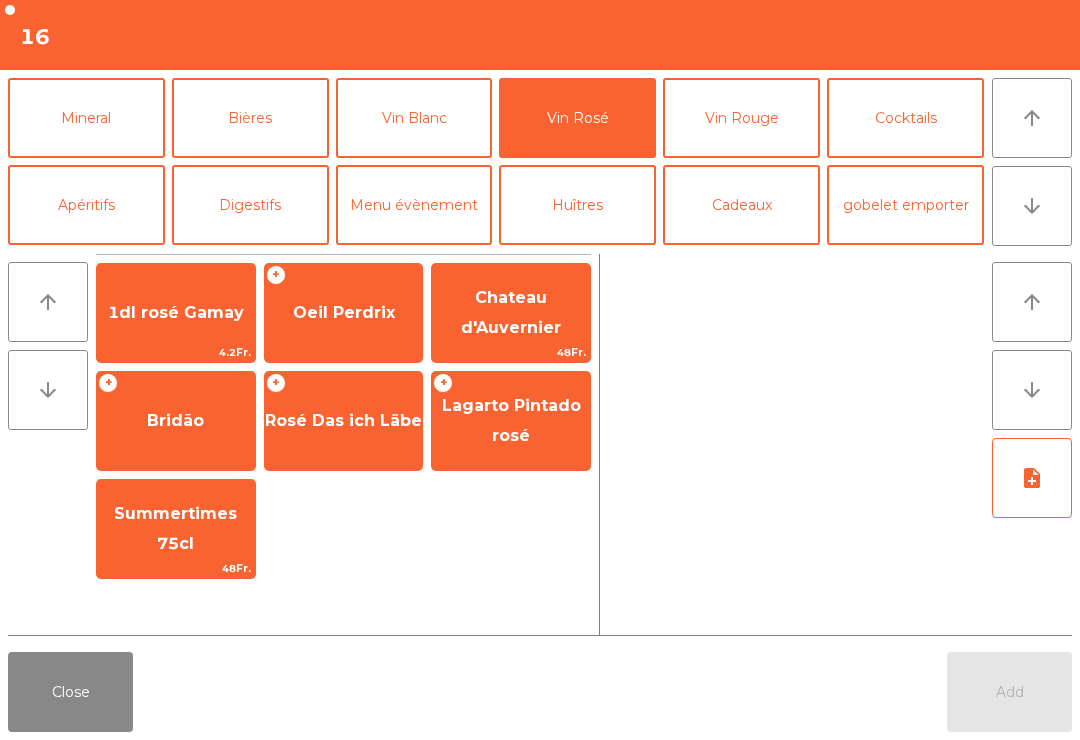click on "Rosé Das ich Läbe" at bounding box center [344, 313] 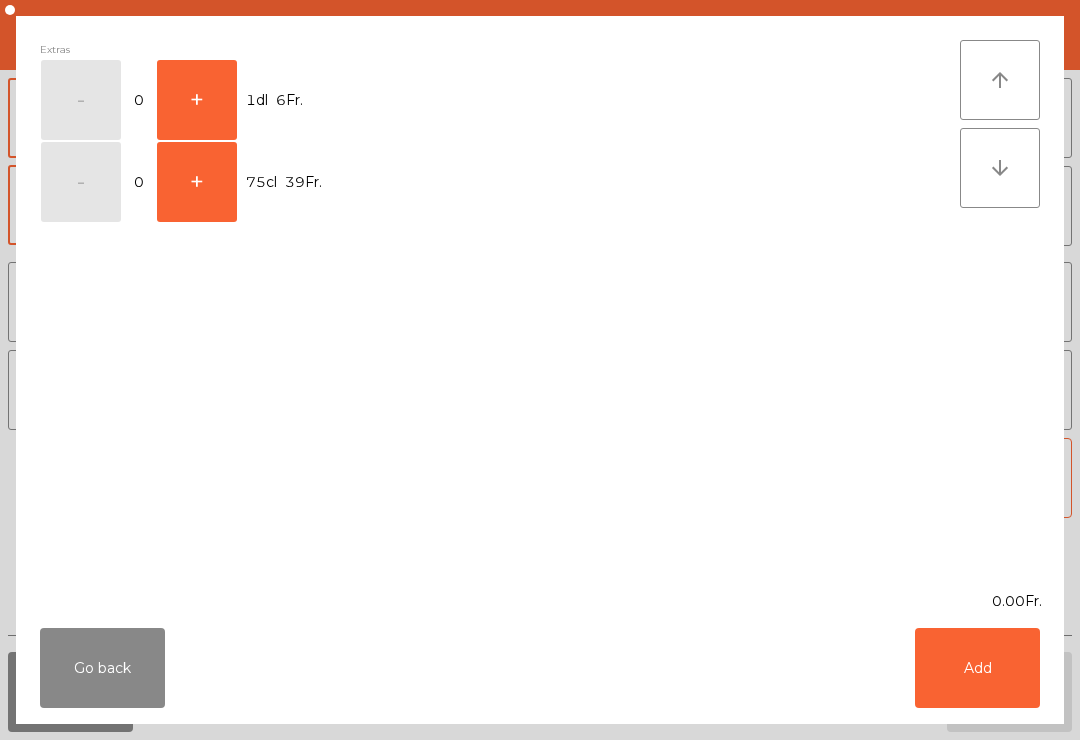 click on "+" at bounding box center [81, 100] 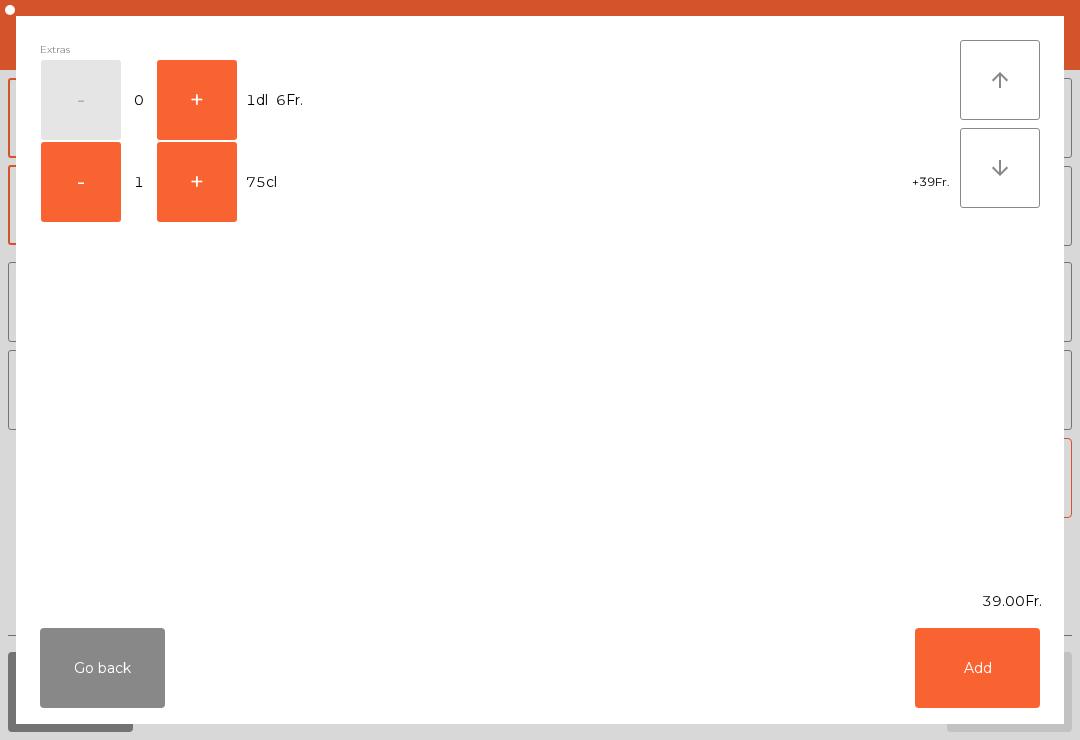 click on "Add" at bounding box center (977, 668) 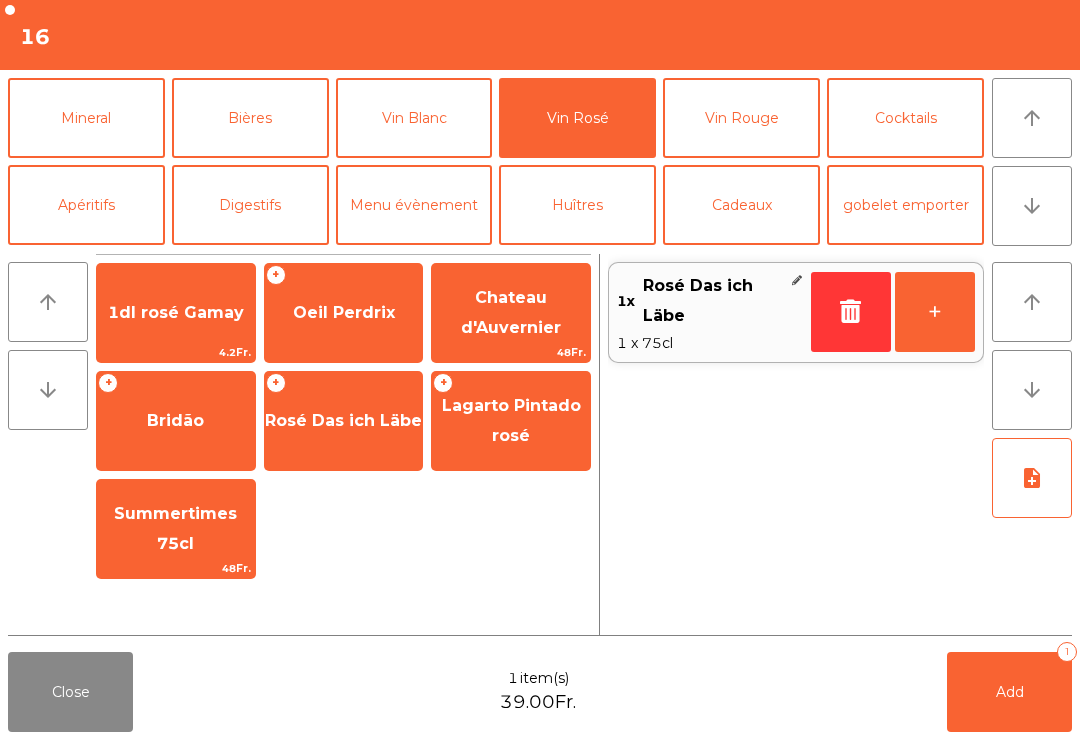 click on "Add" at bounding box center [1010, 692] 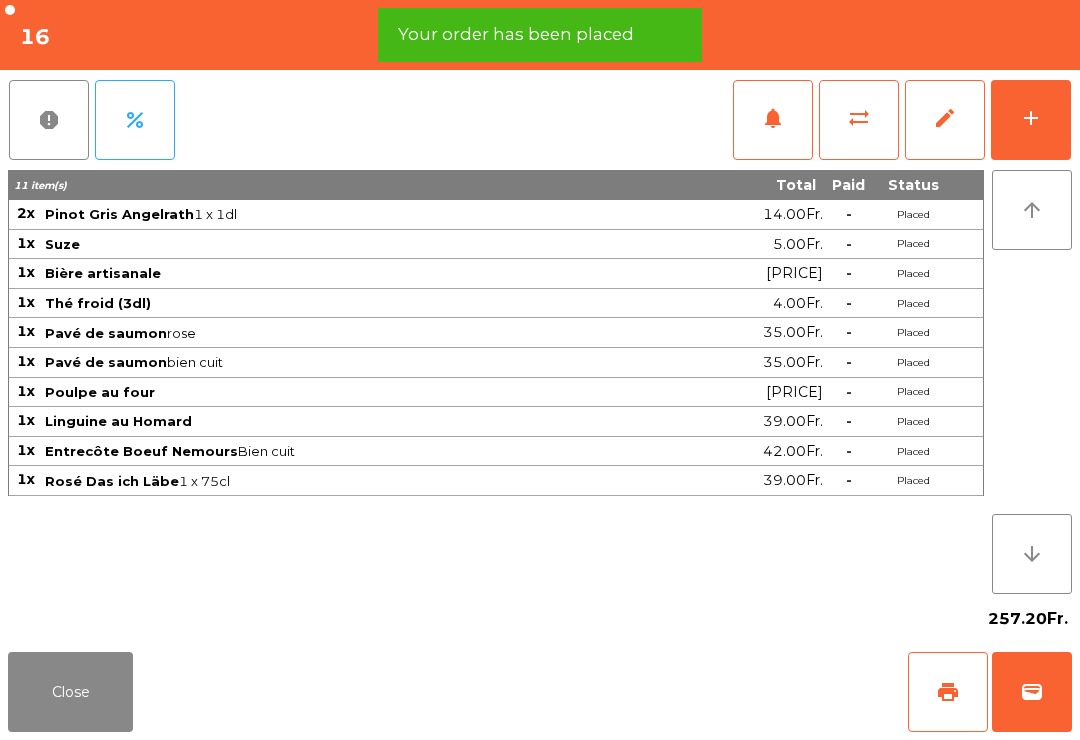 click on "Close" at bounding box center [70, 692] 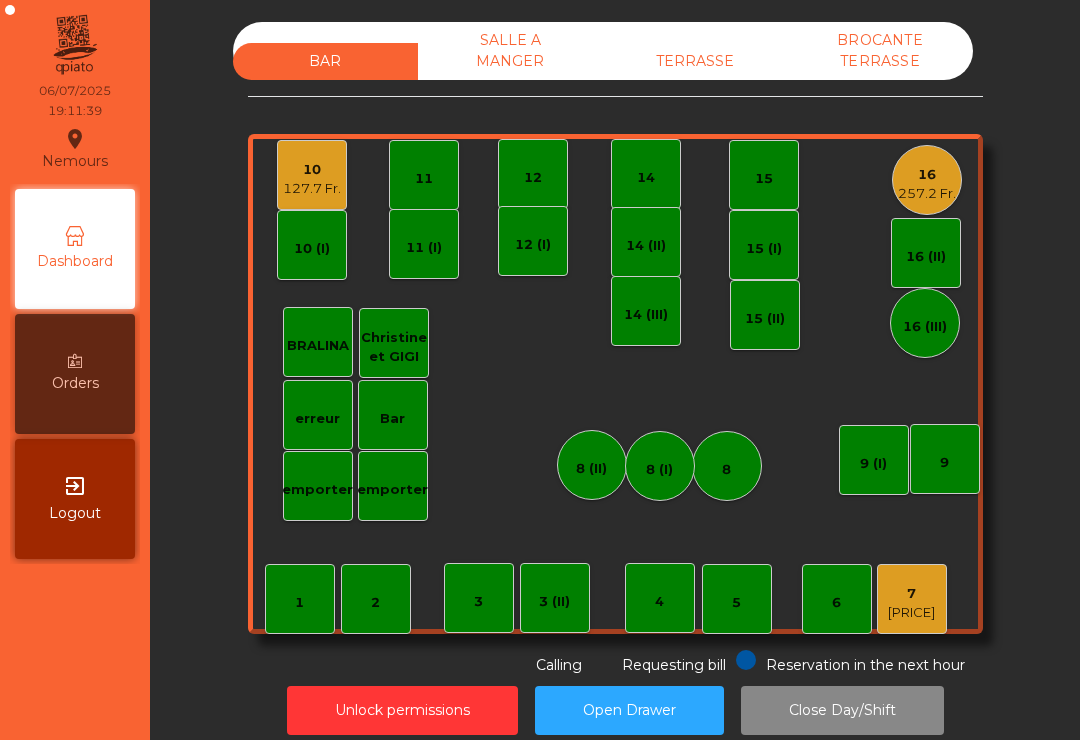 click on "127.7 Fr." at bounding box center [911, 613] 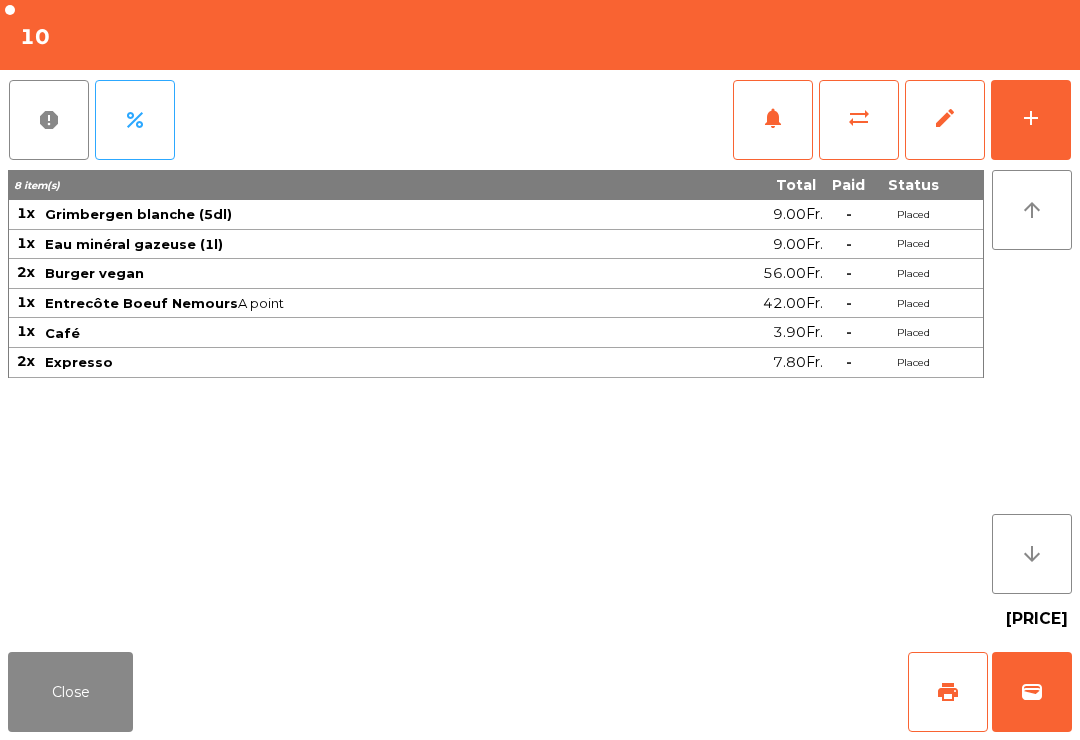 click on "wallet" at bounding box center (1032, 692) 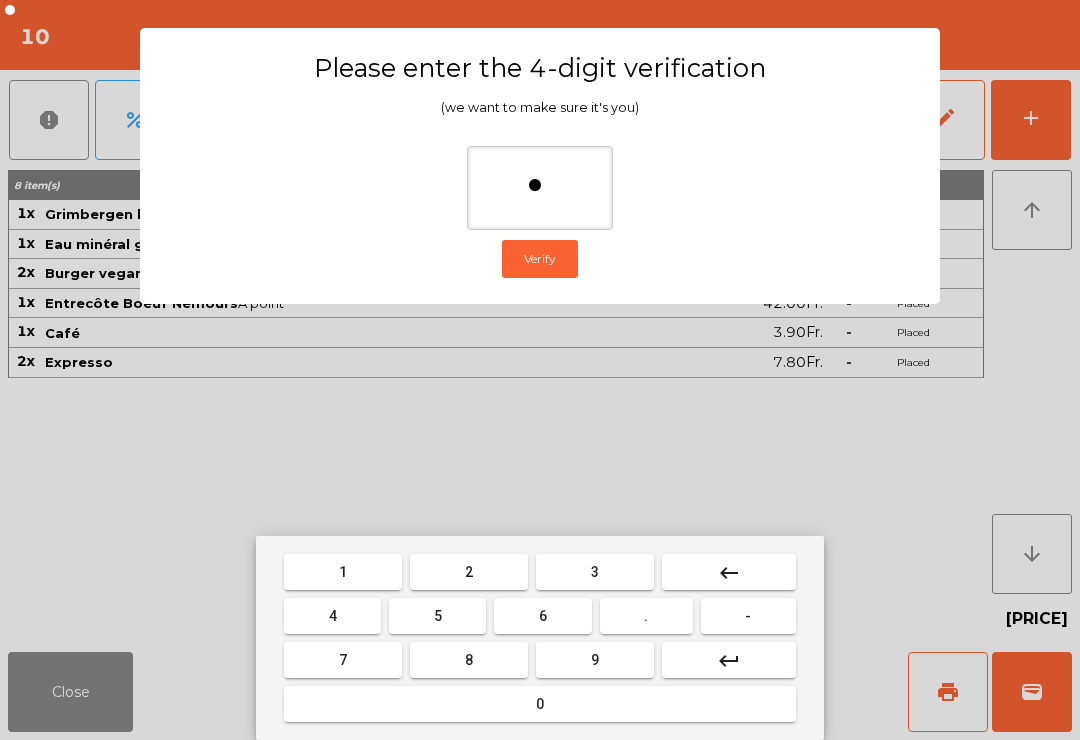 type on "**" 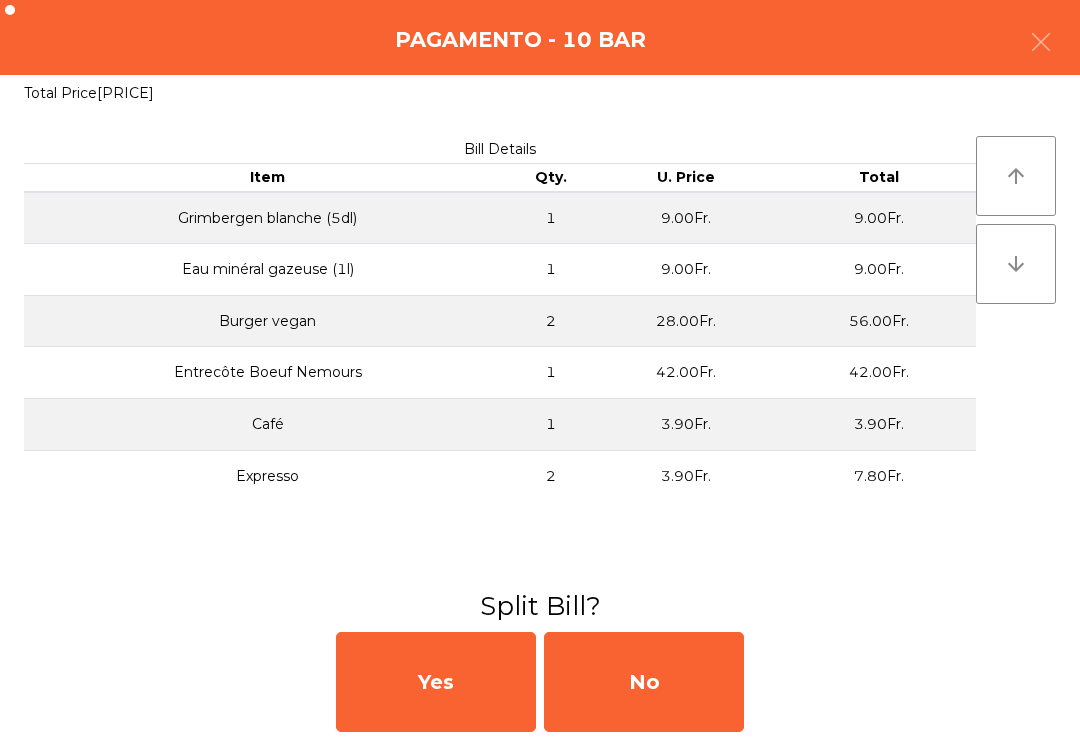 click on "No" at bounding box center (644, 682) 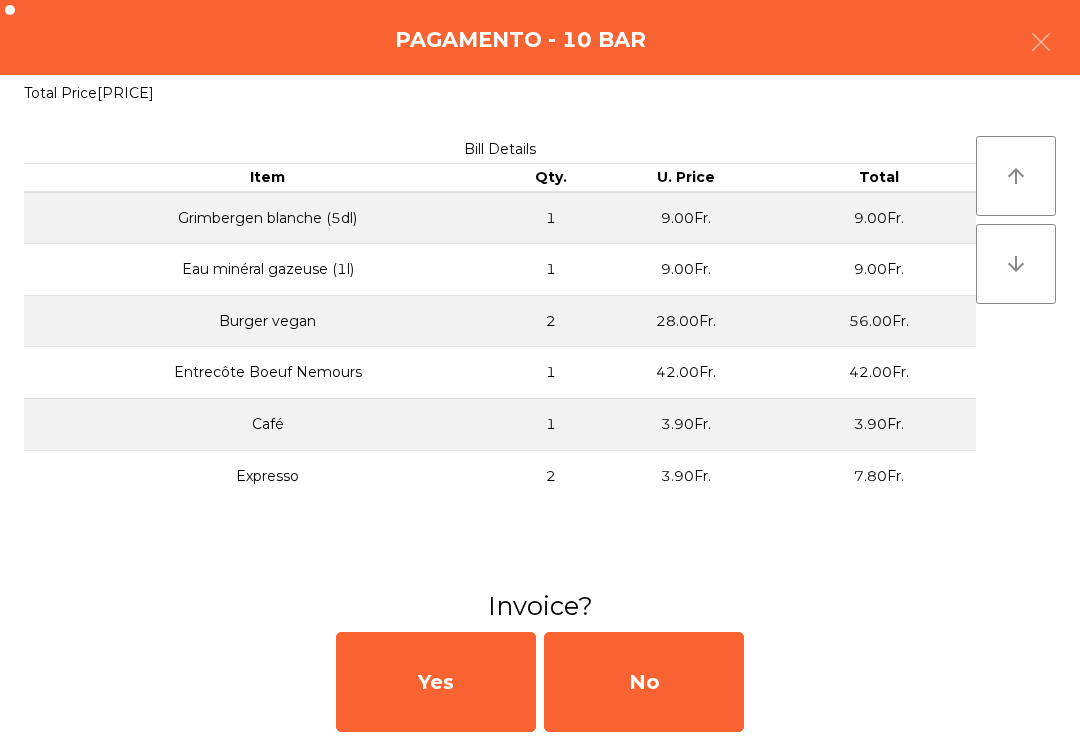 click on "No" at bounding box center [644, 682] 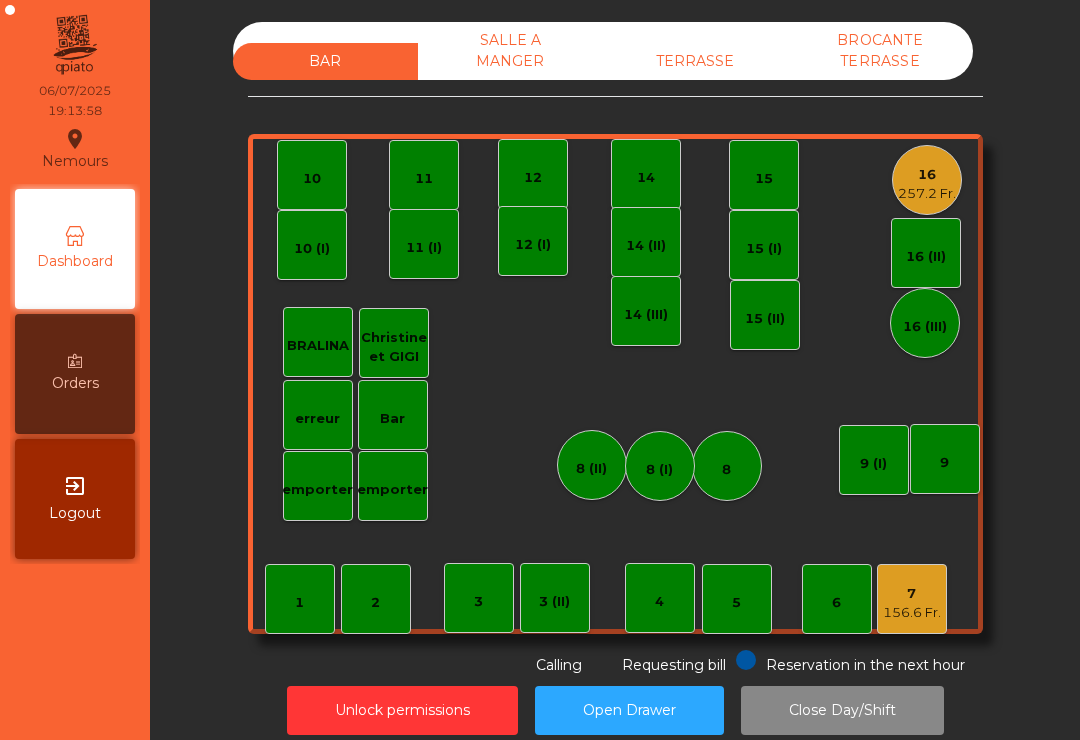click on "16" at bounding box center [927, 175] 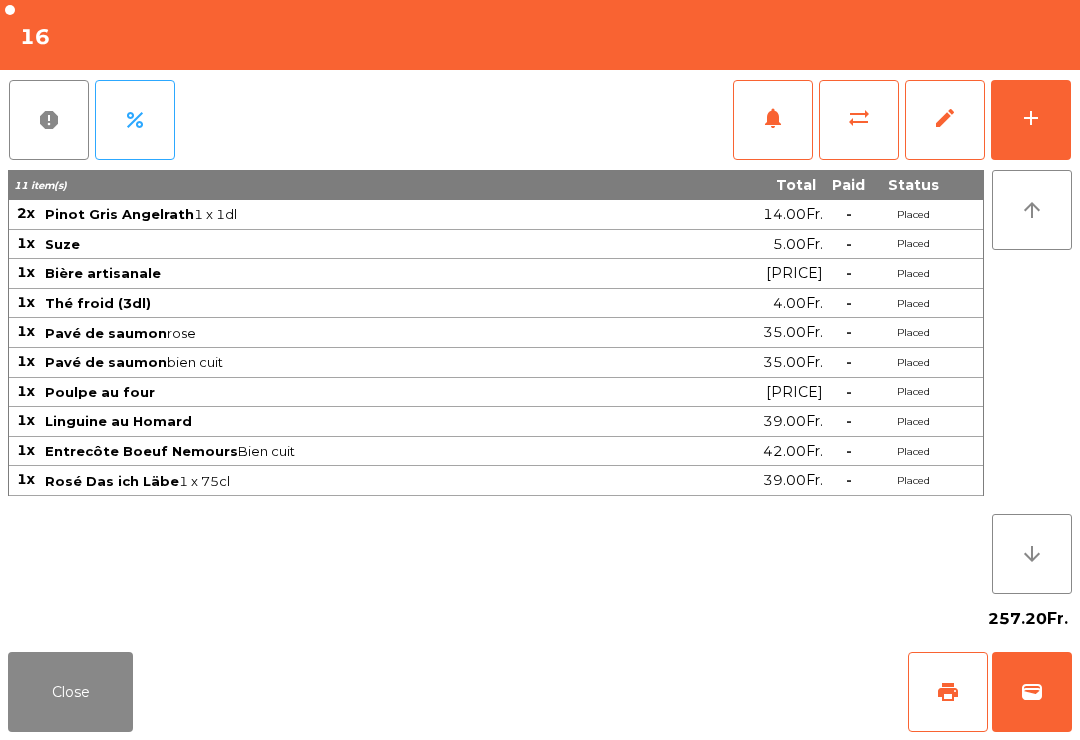 click on "add" at bounding box center (1031, 120) 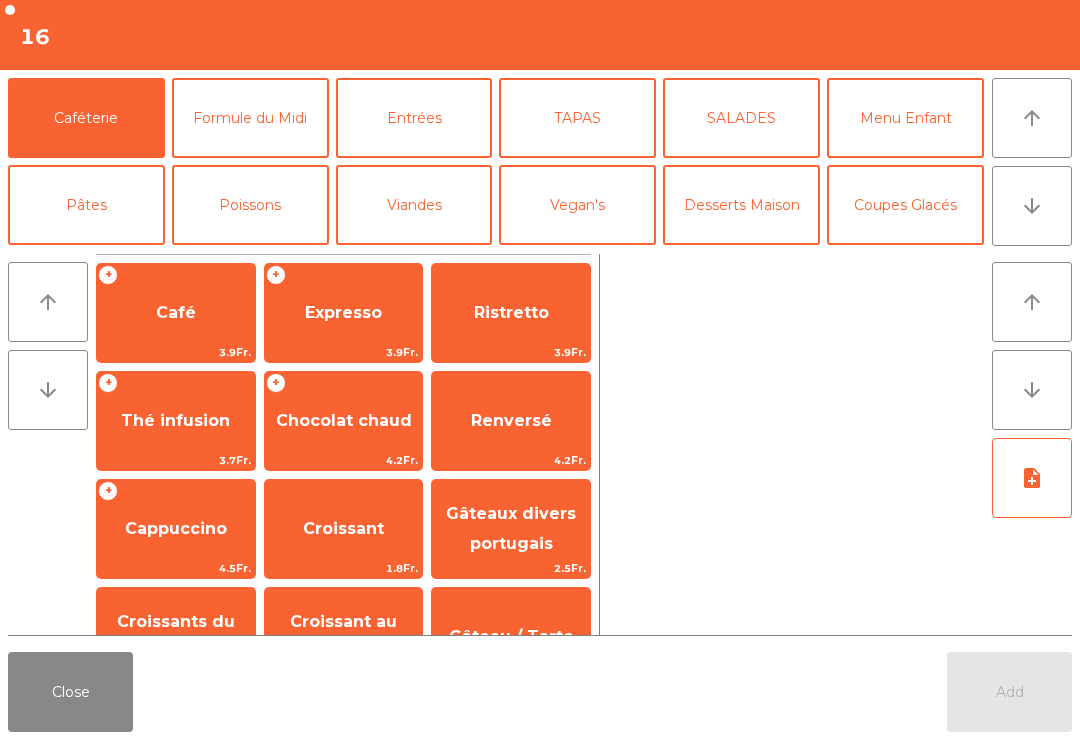 scroll, scrollTop: 98, scrollLeft: 0, axis: vertical 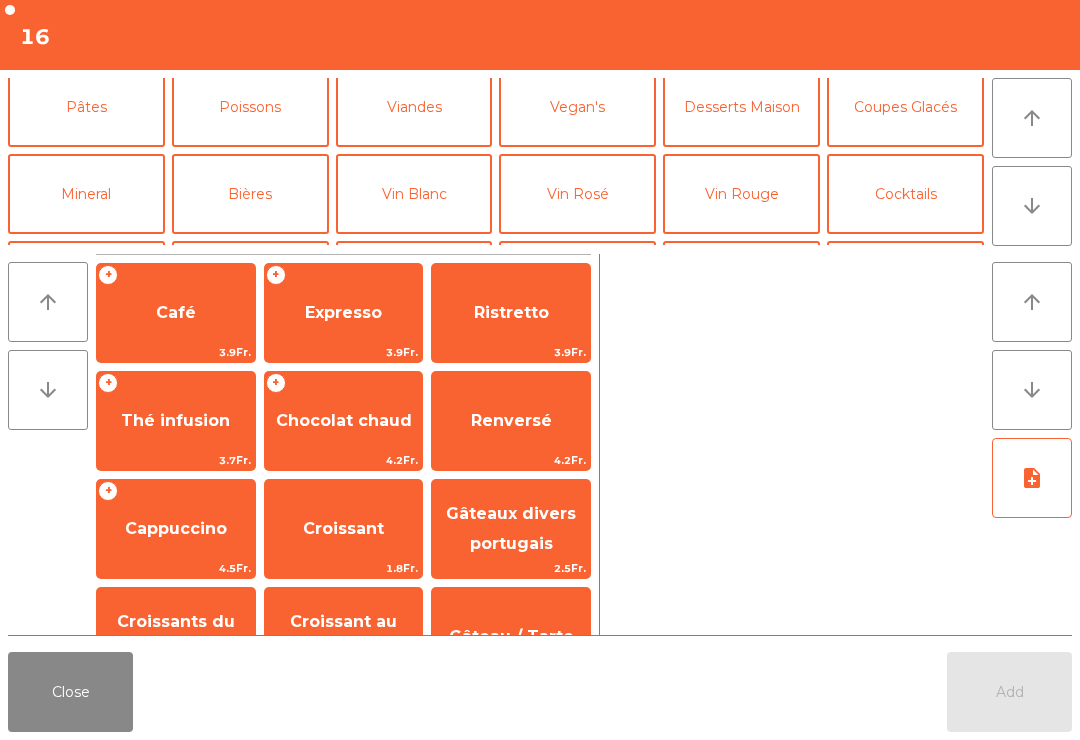 click on "Mineral" at bounding box center (86, 194) 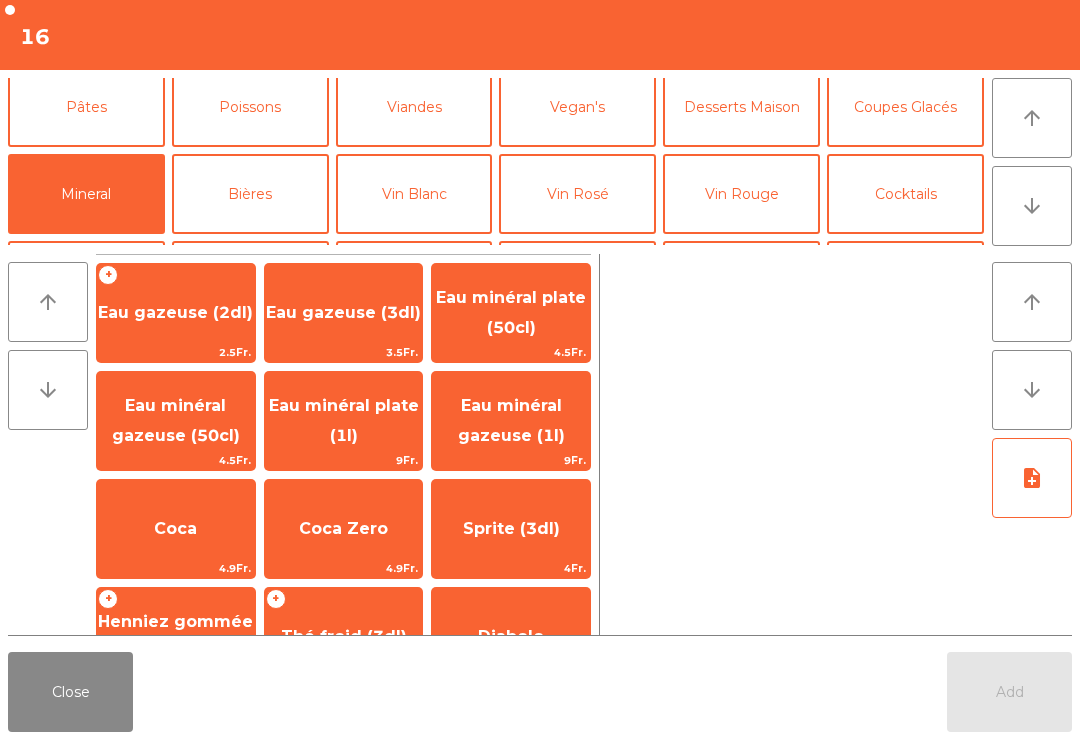 scroll, scrollTop: 102, scrollLeft: 0, axis: vertical 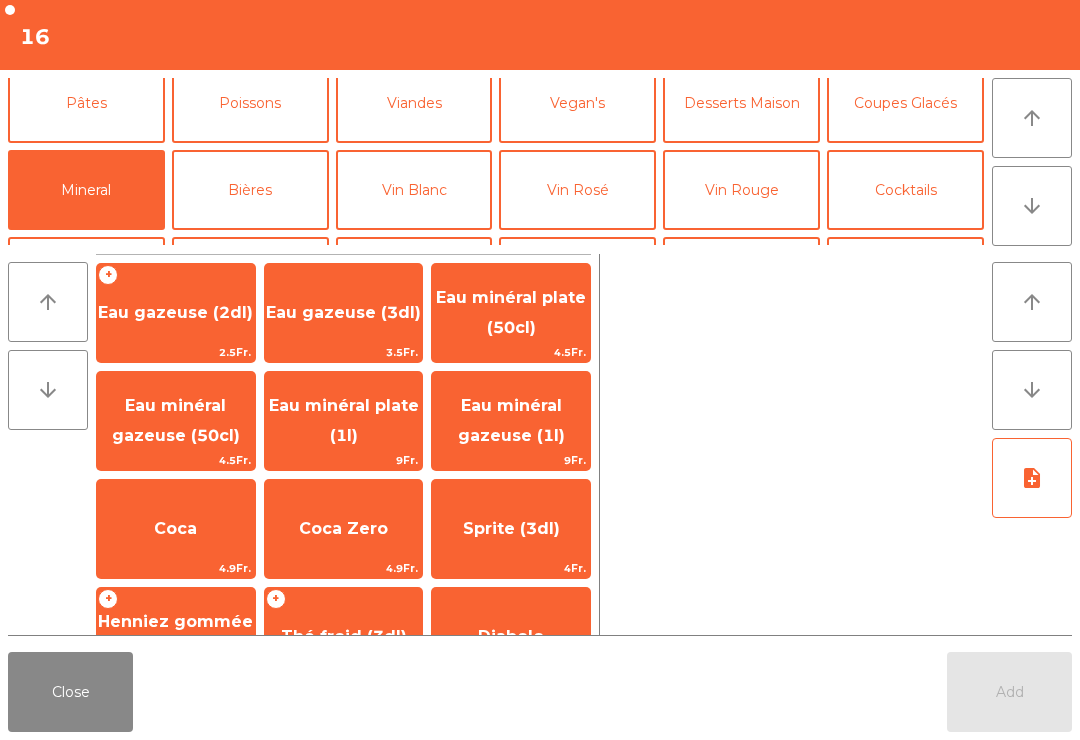 click on "Eau minéral gazeuse (1l)" at bounding box center [175, 312] 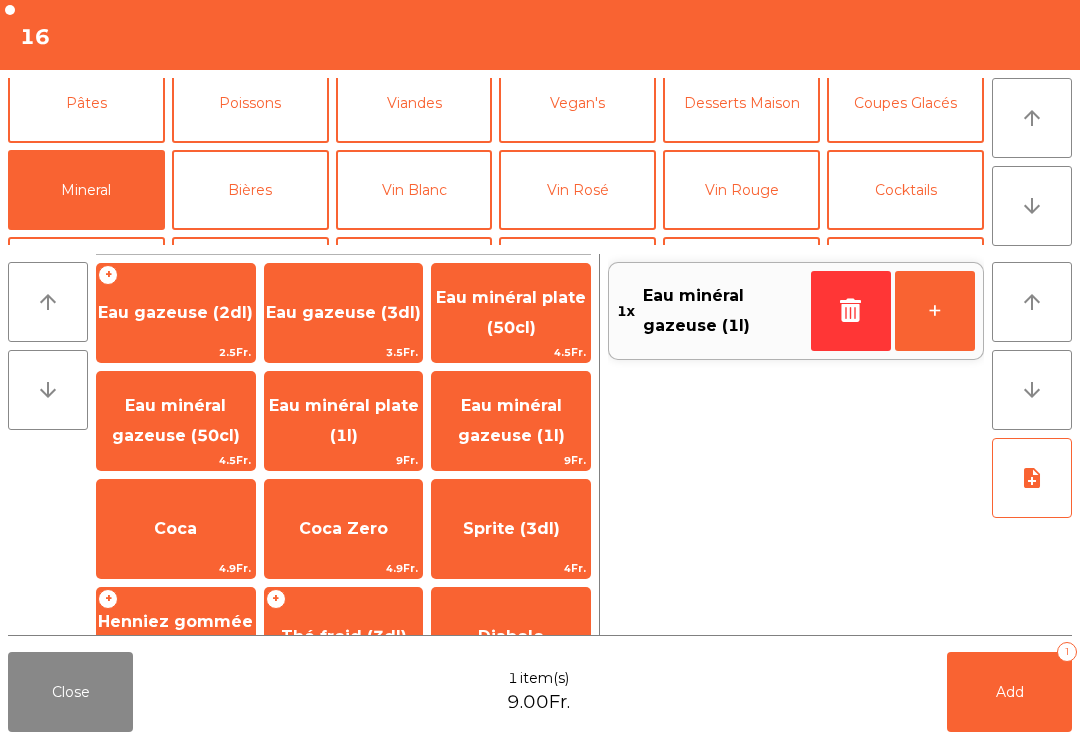 click on "Add   1" at bounding box center [1009, 692] 